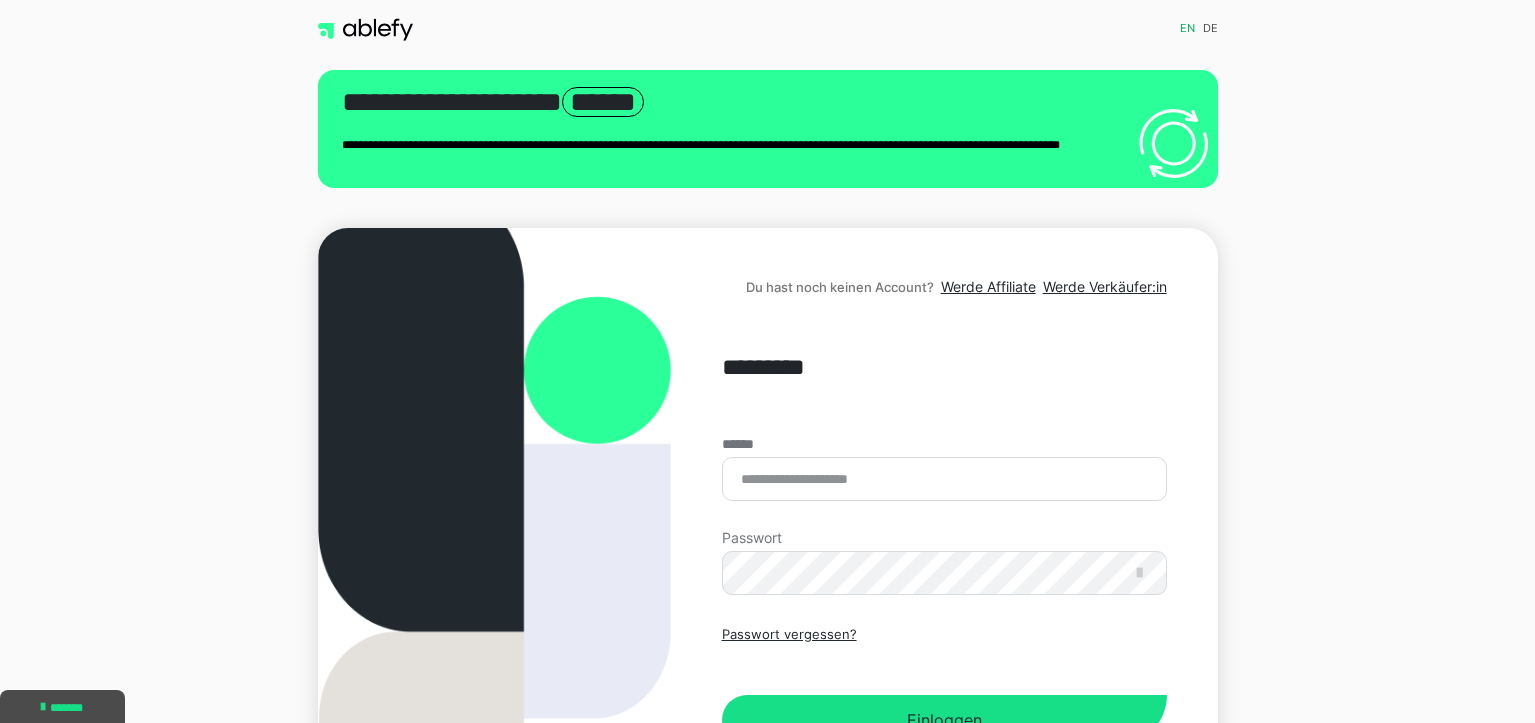 scroll, scrollTop: 0, scrollLeft: 0, axis: both 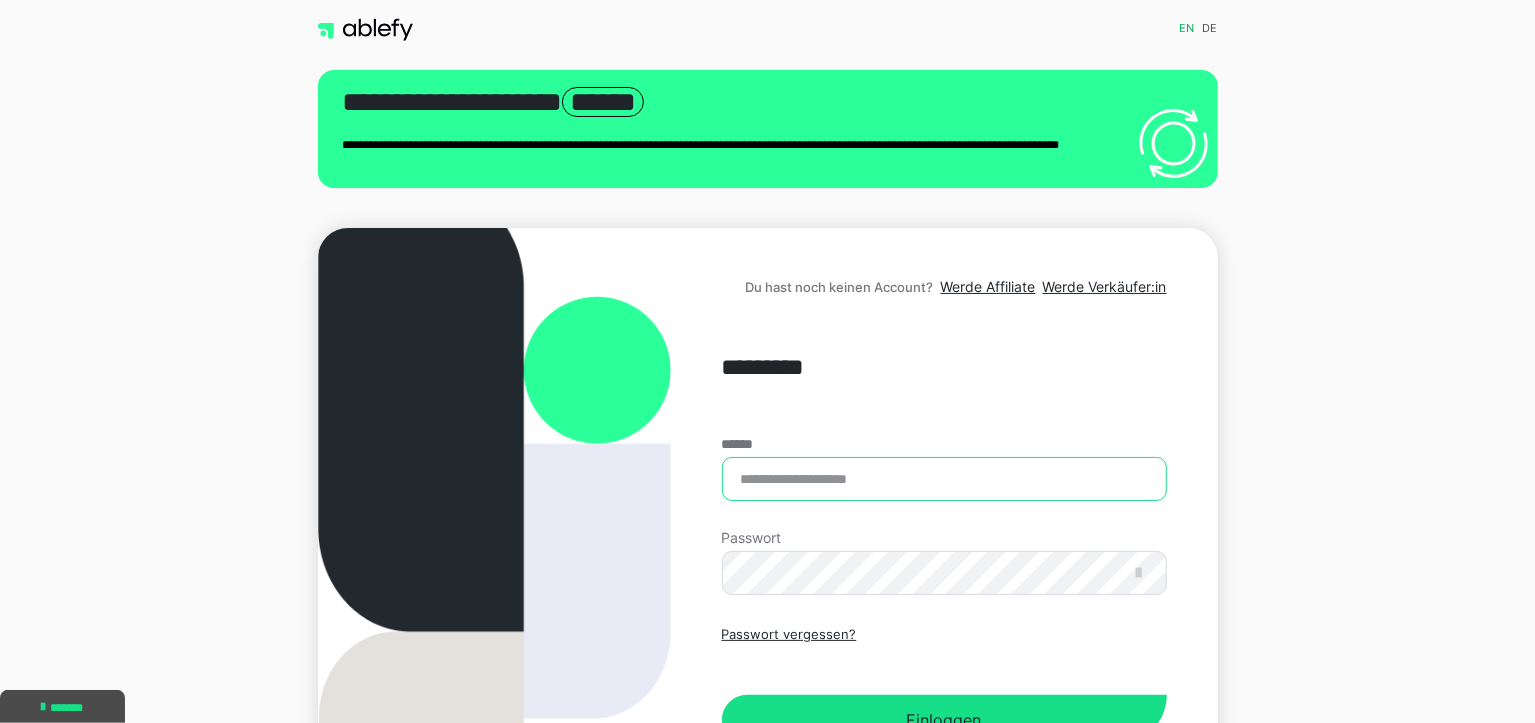 drag, startPoint x: 0, startPoint y: 0, endPoint x: 941, endPoint y: 478, distance: 1055.4454 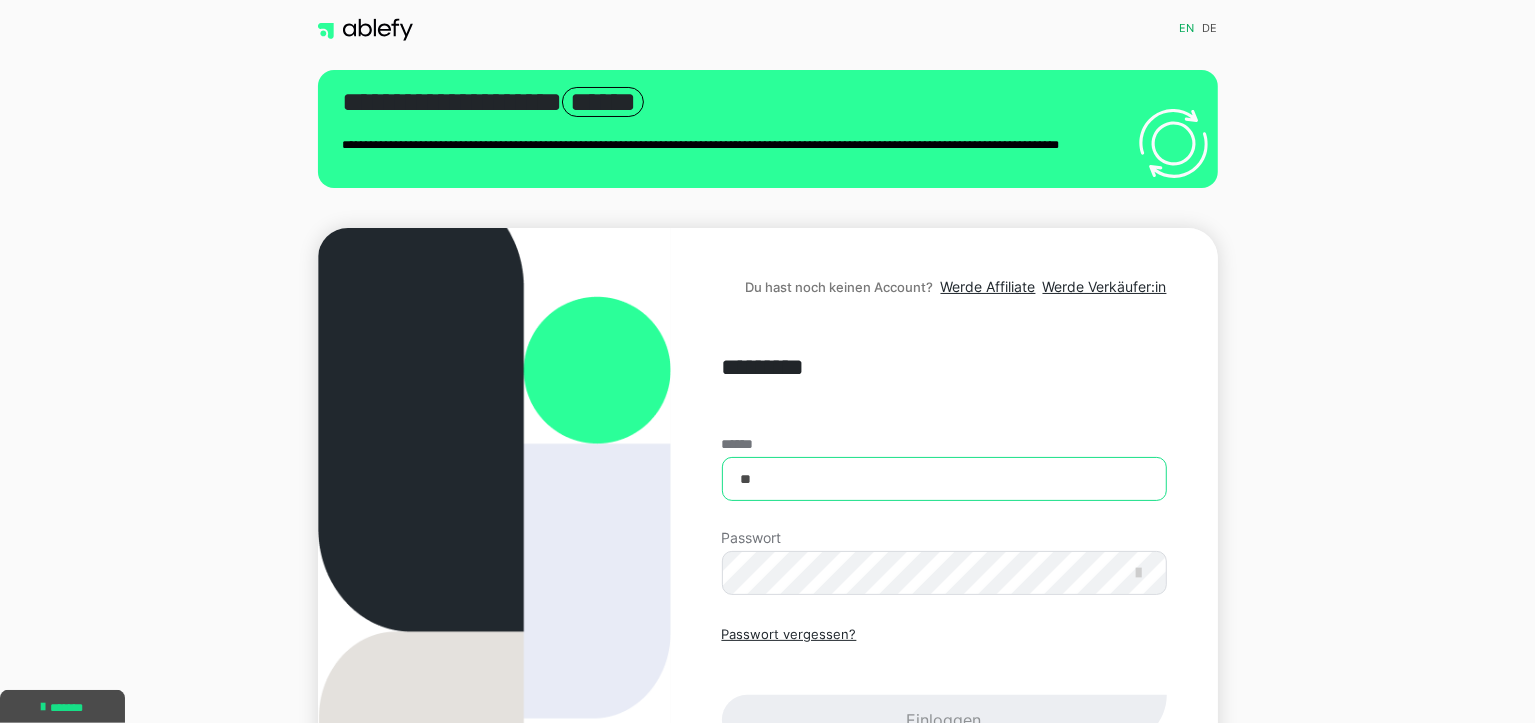 type on "*" 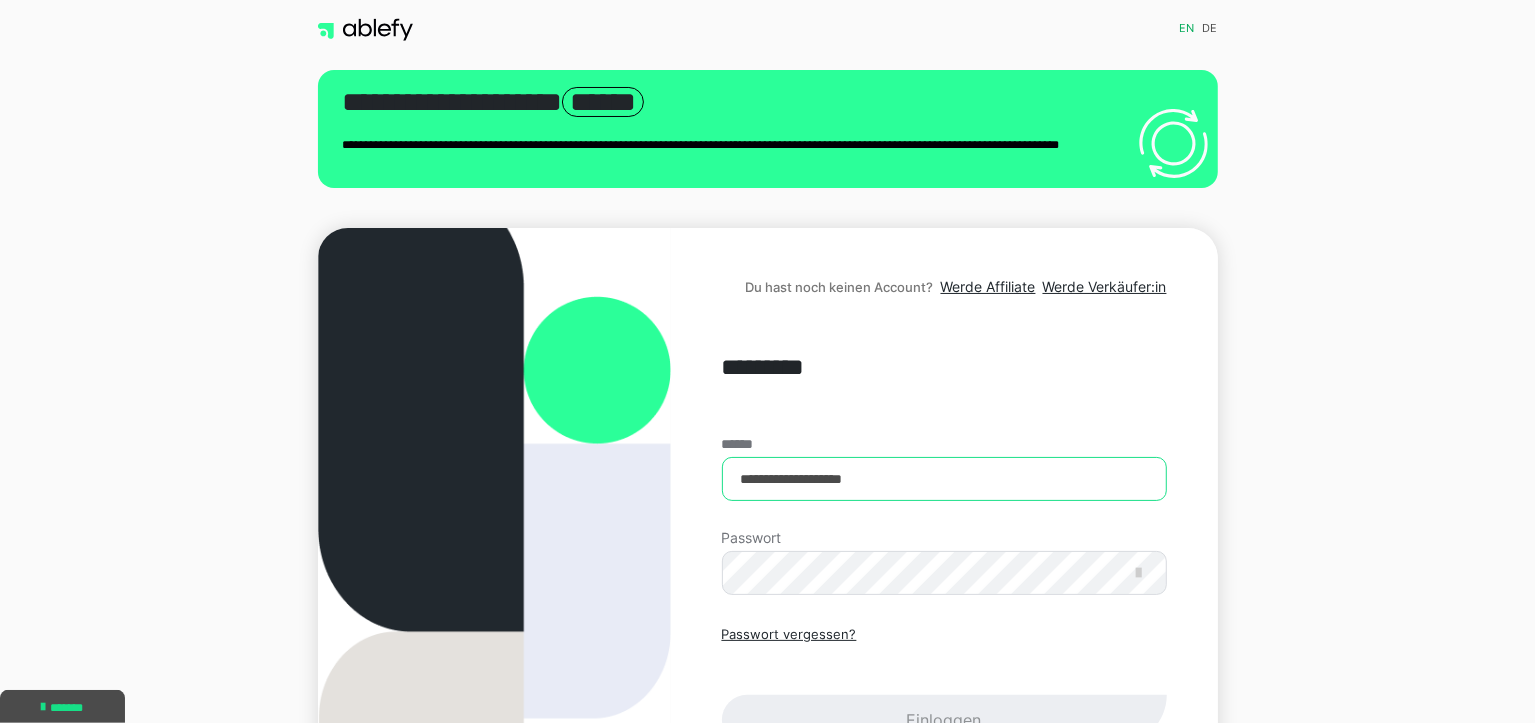 type on "**********" 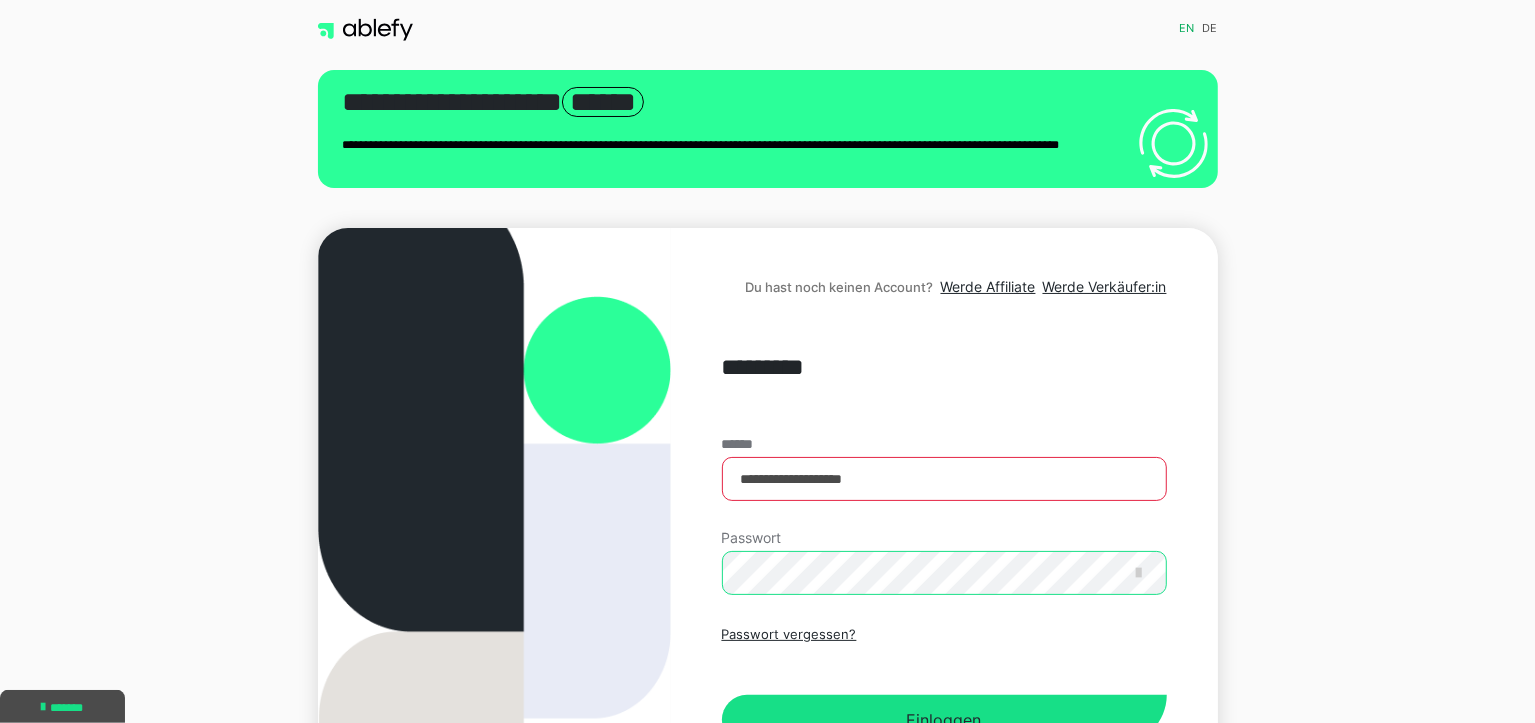 click on "Einloggen" at bounding box center (944, 720) 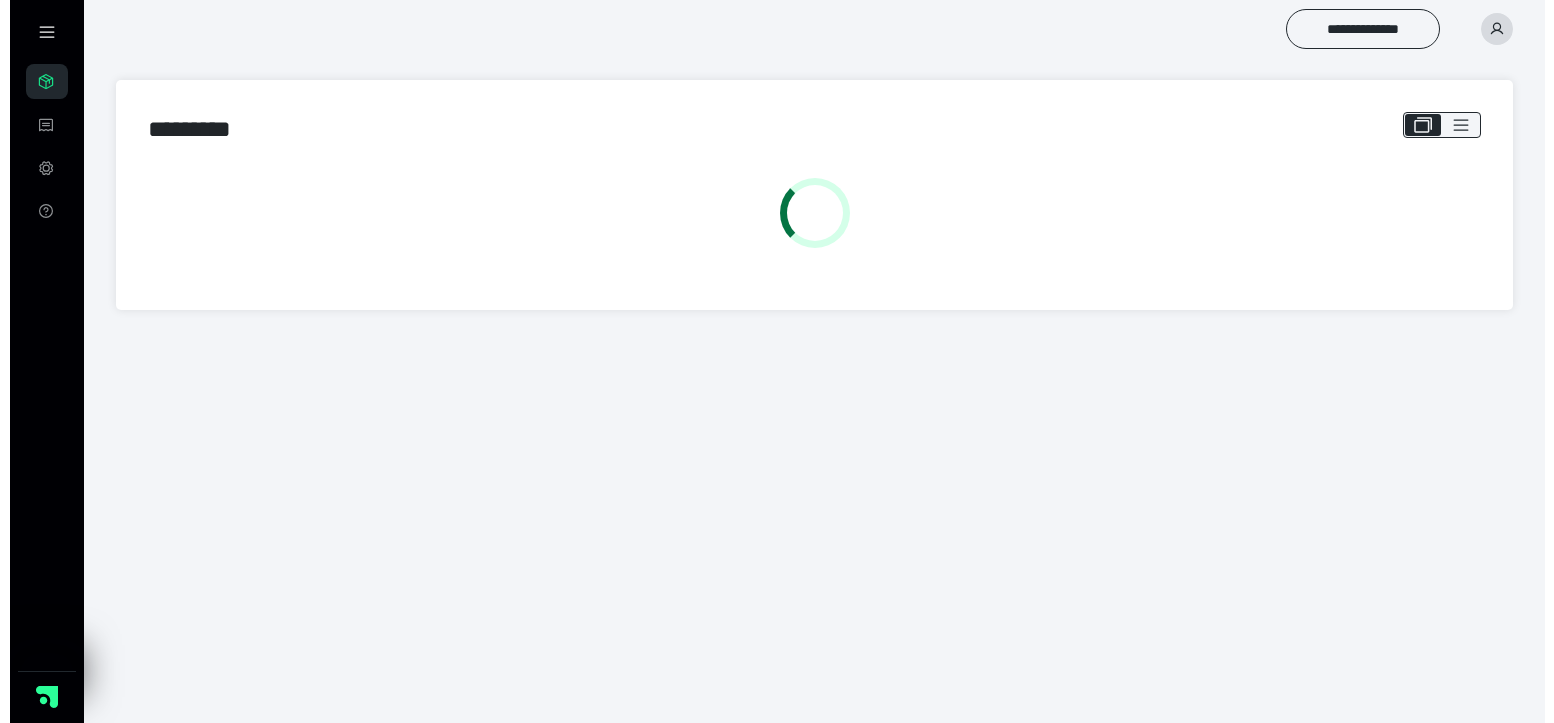 scroll, scrollTop: 0, scrollLeft: 0, axis: both 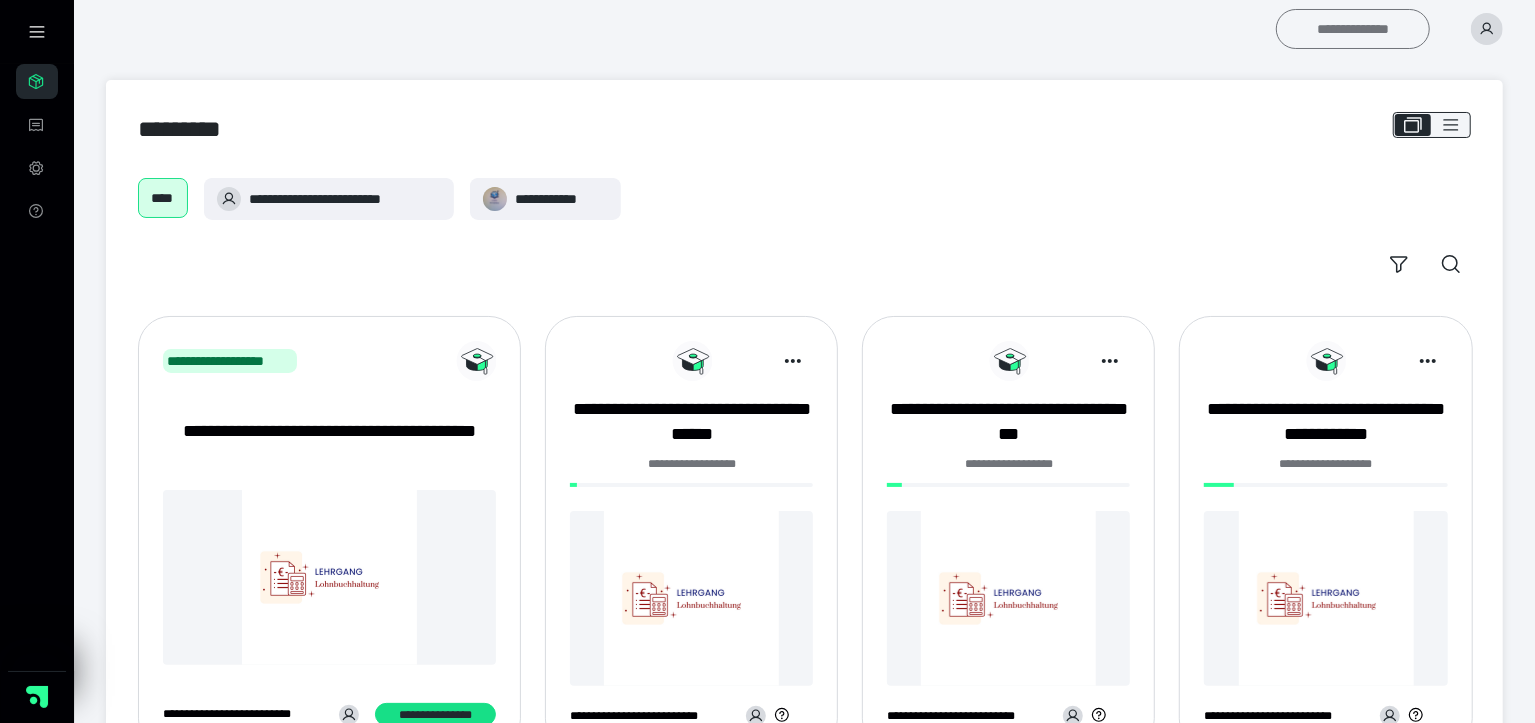 click on "**********" at bounding box center [1353, 29] 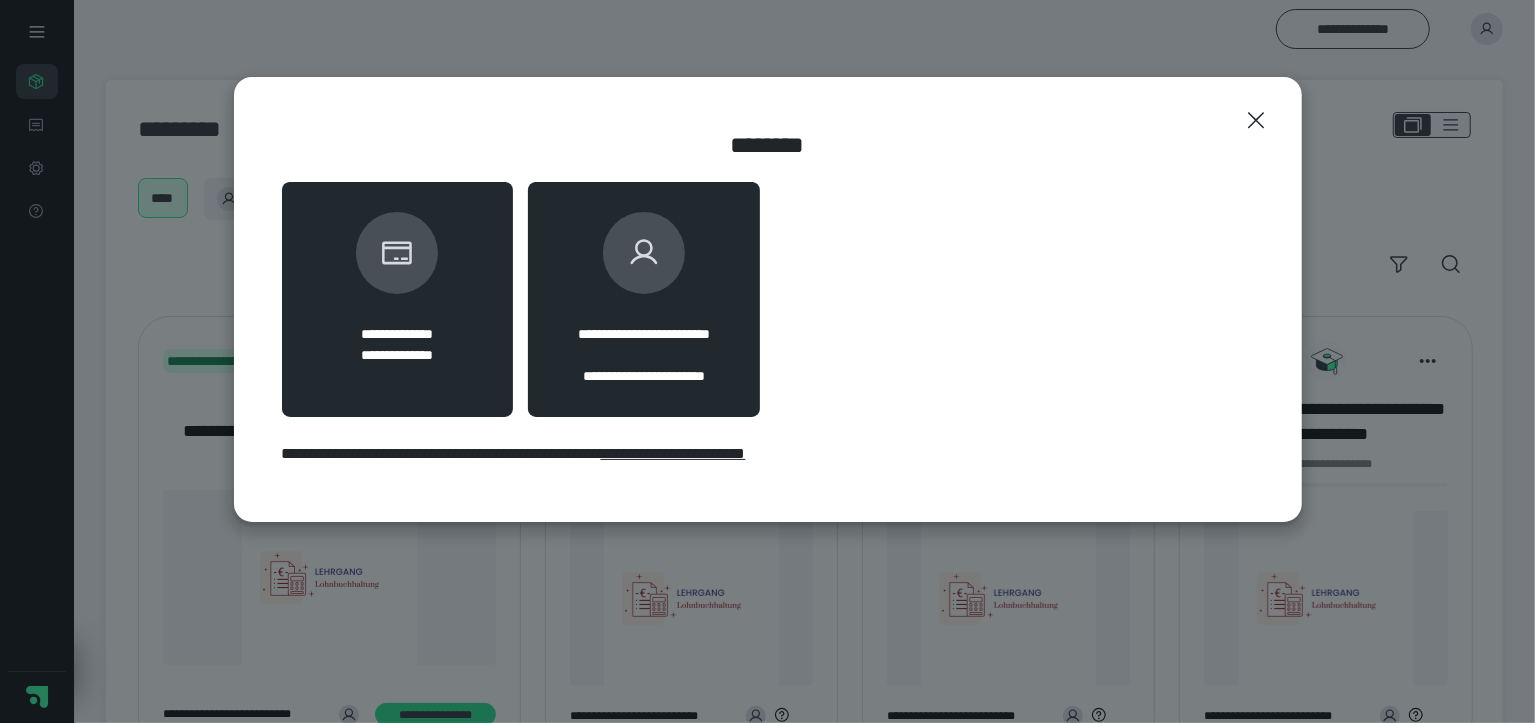 click on "**********" at bounding box center (644, 345) 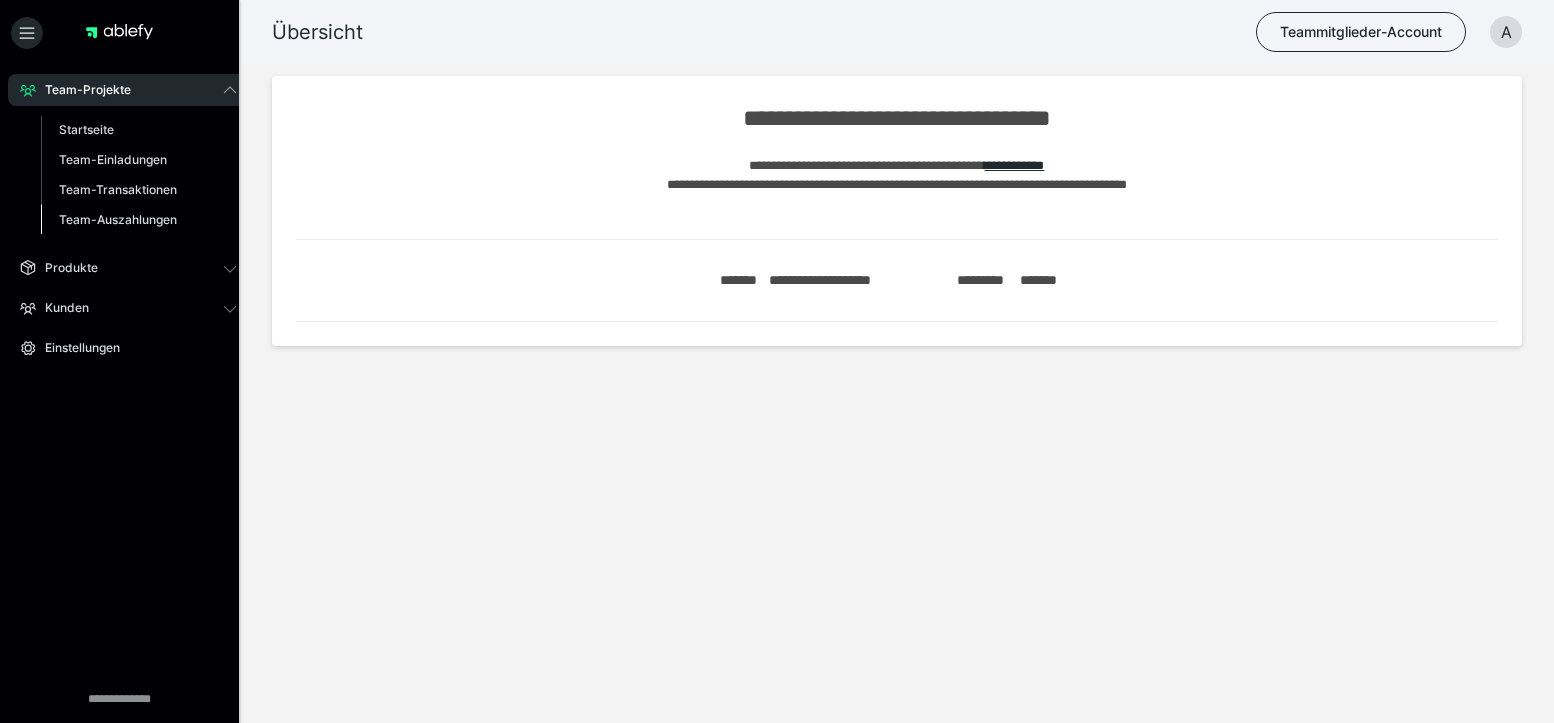 scroll, scrollTop: 0, scrollLeft: 0, axis: both 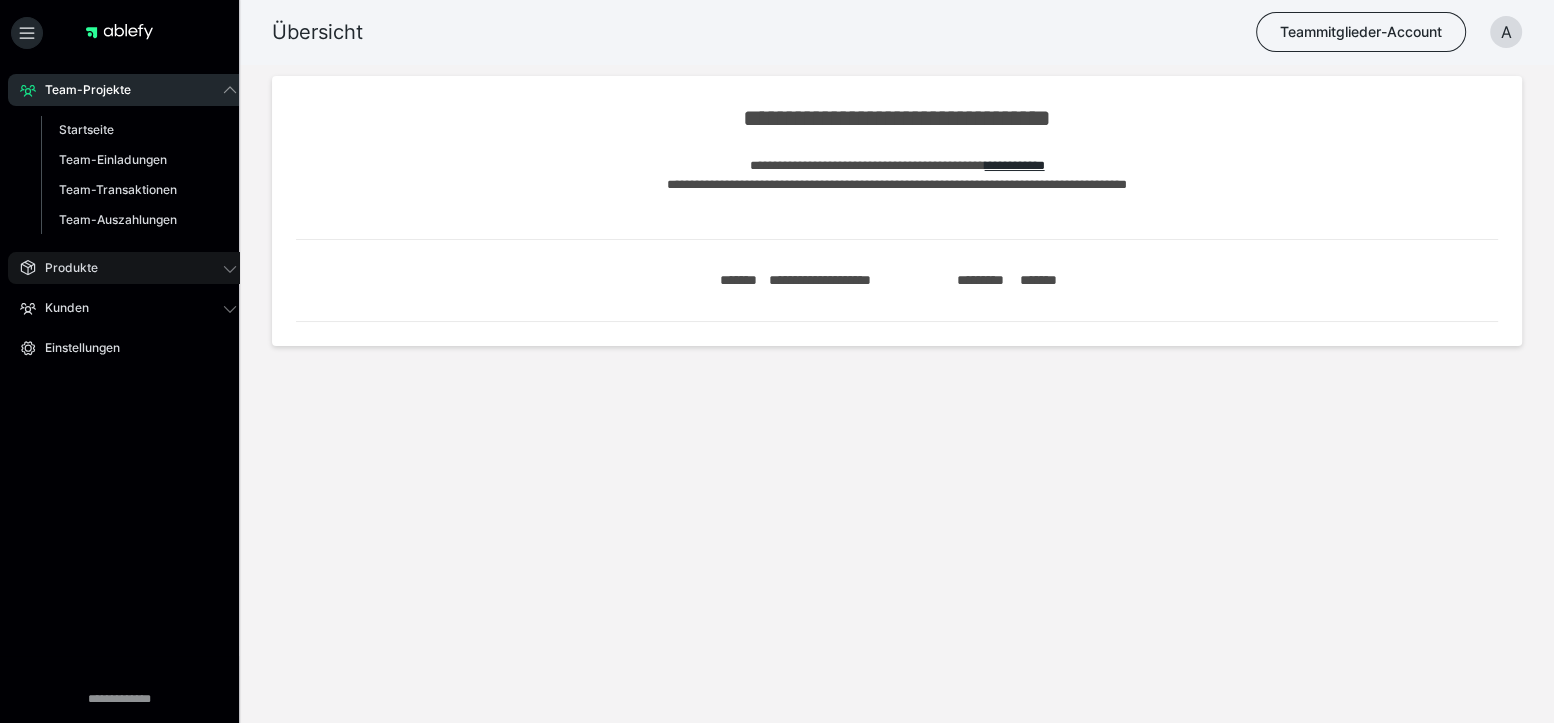 click on "Produkte" at bounding box center (128, 268) 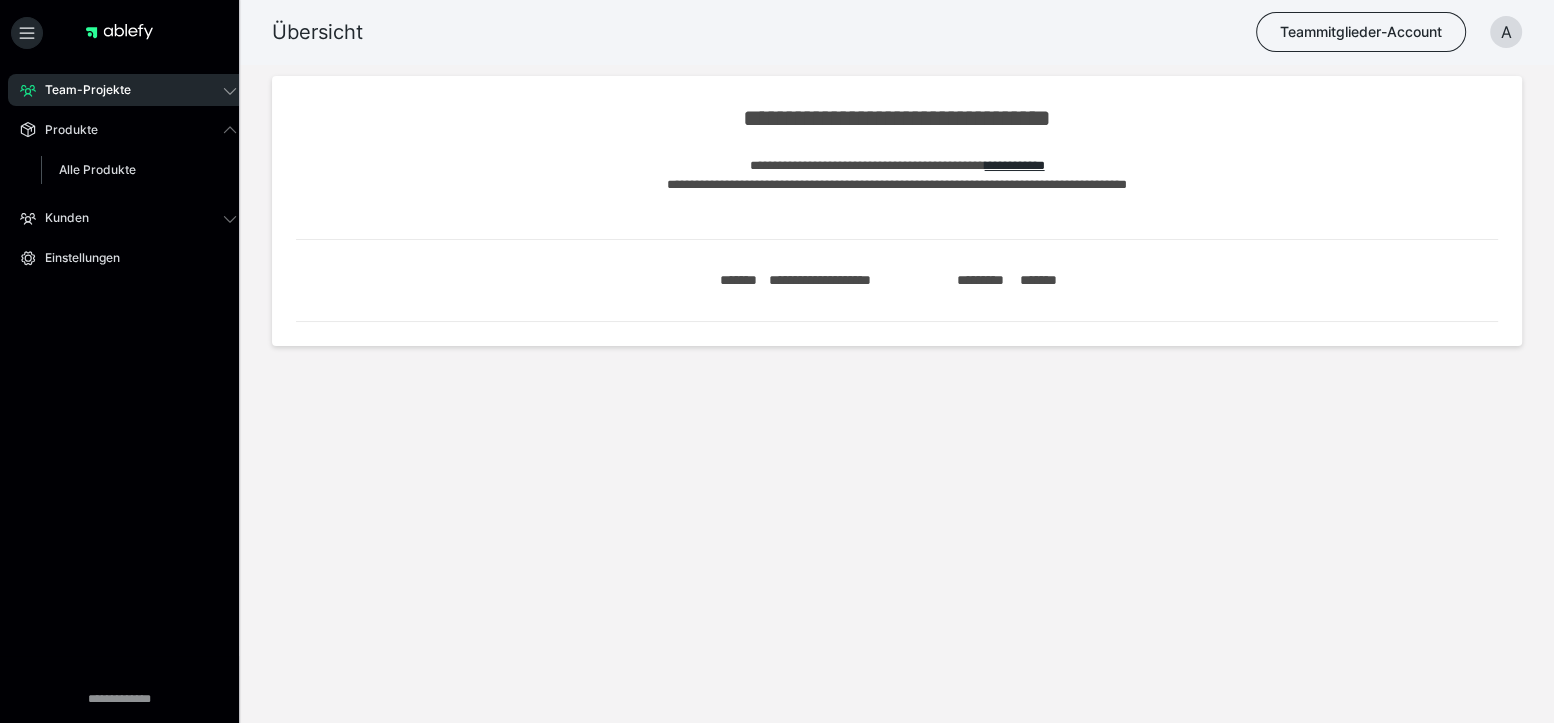 click on "Produkte Alle Produkte" at bounding box center [128, 154] 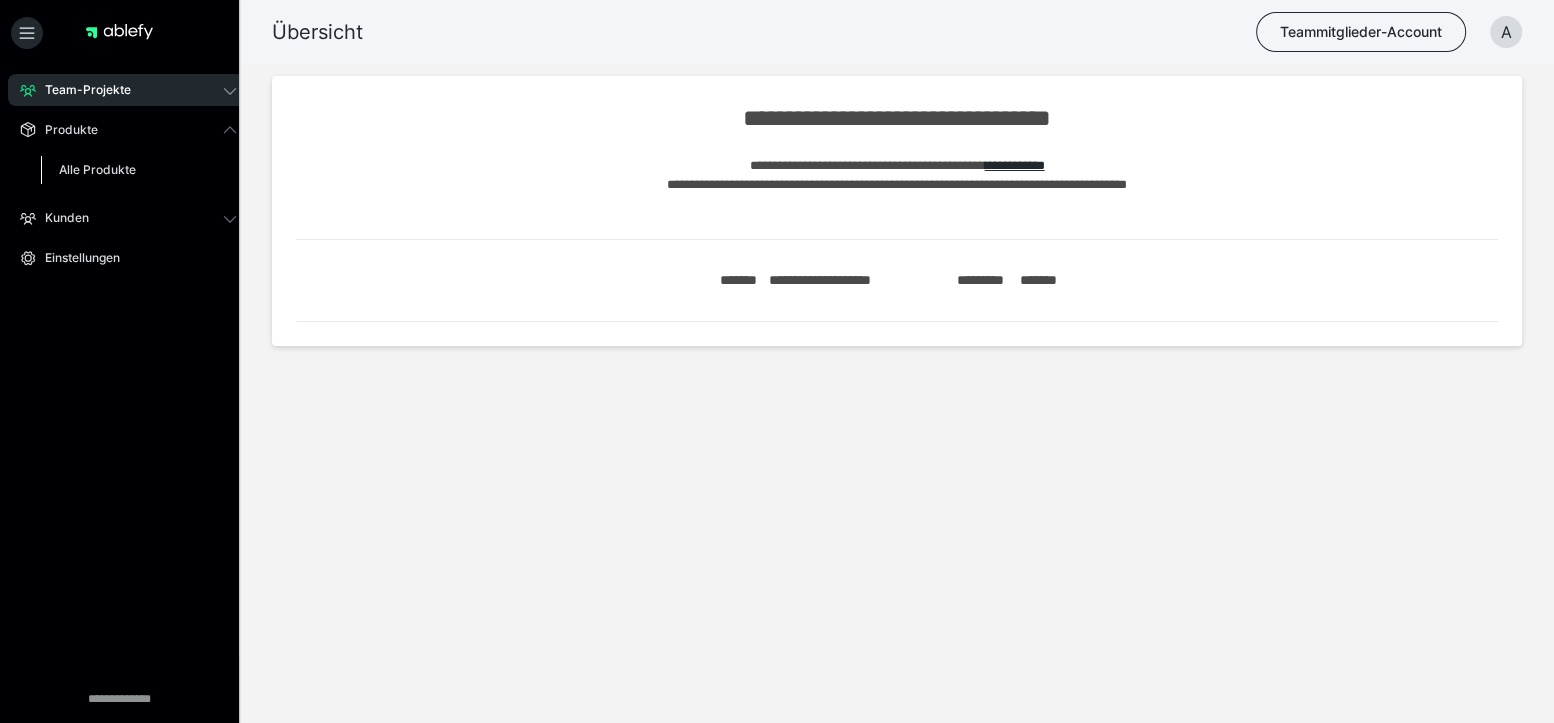 click on "Alle Produkte" at bounding box center (97, 169) 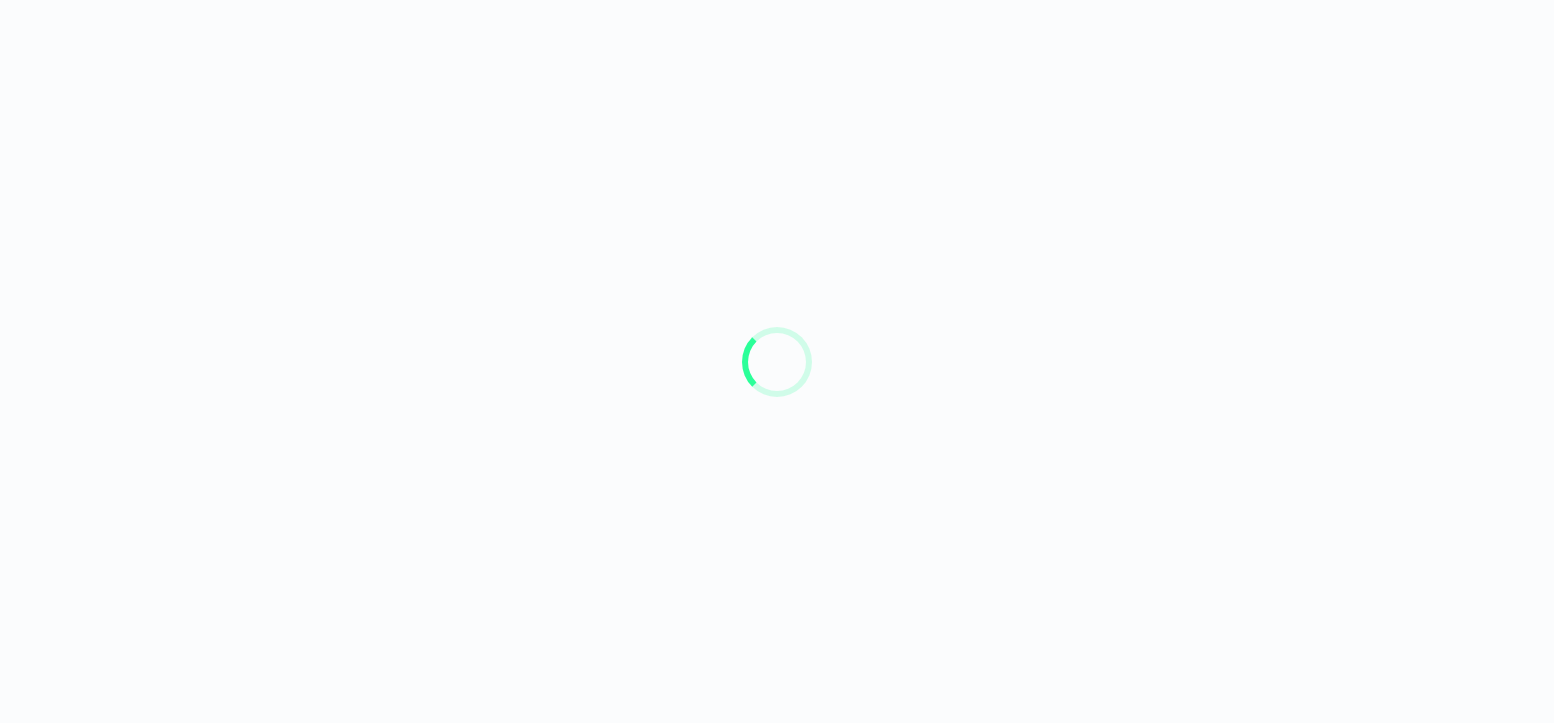 scroll, scrollTop: 0, scrollLeft: 0, axis: both 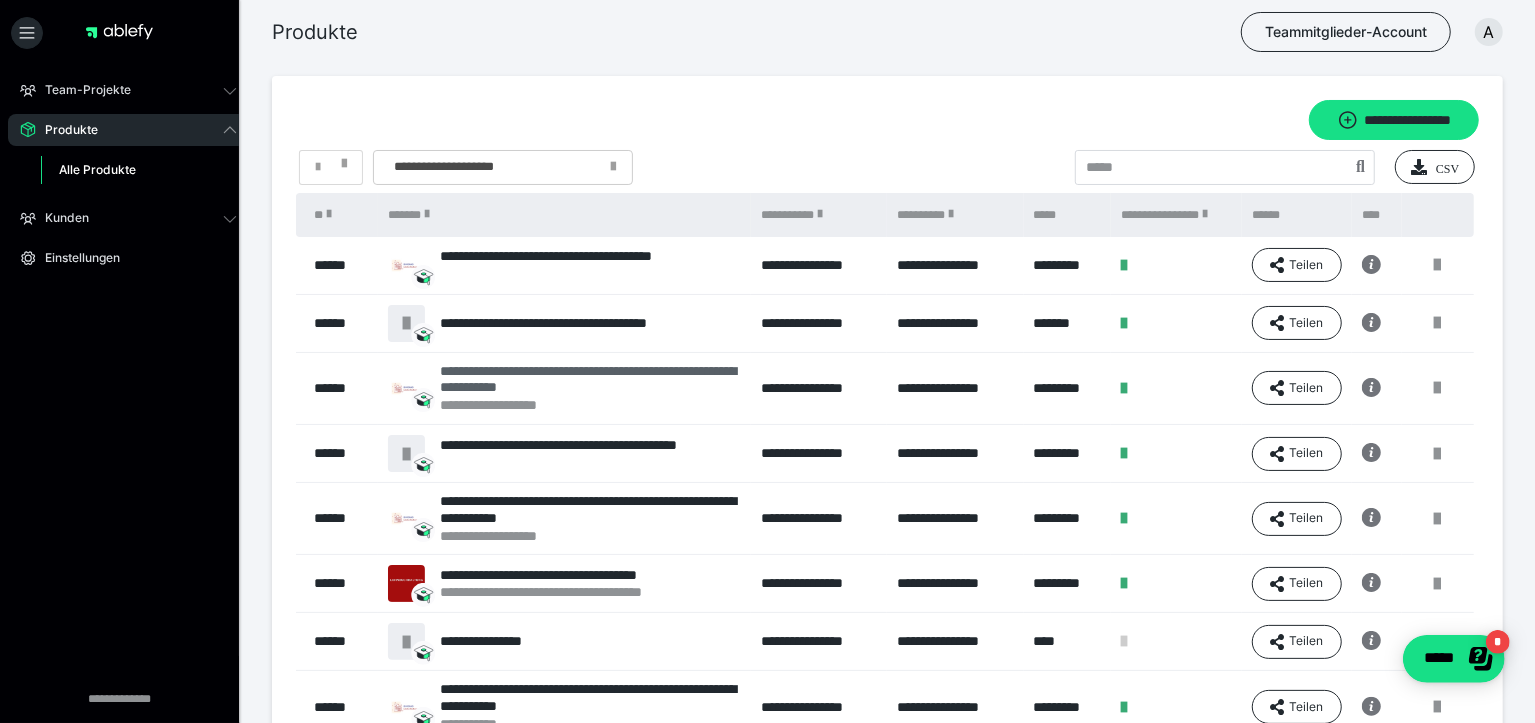 click on "**********" at bounding box center (590, 380) 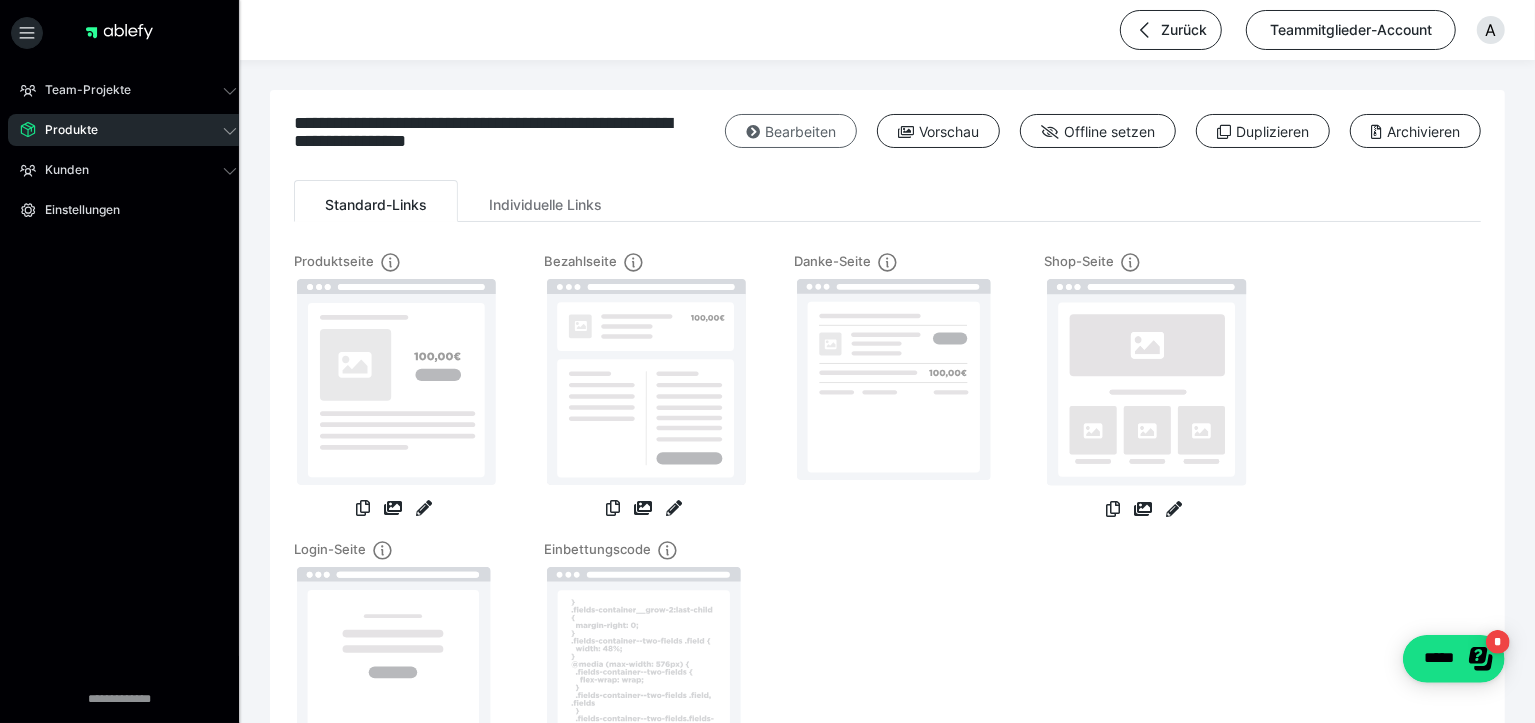 click on "Bearbeiten" at bounding box center (791, 131) 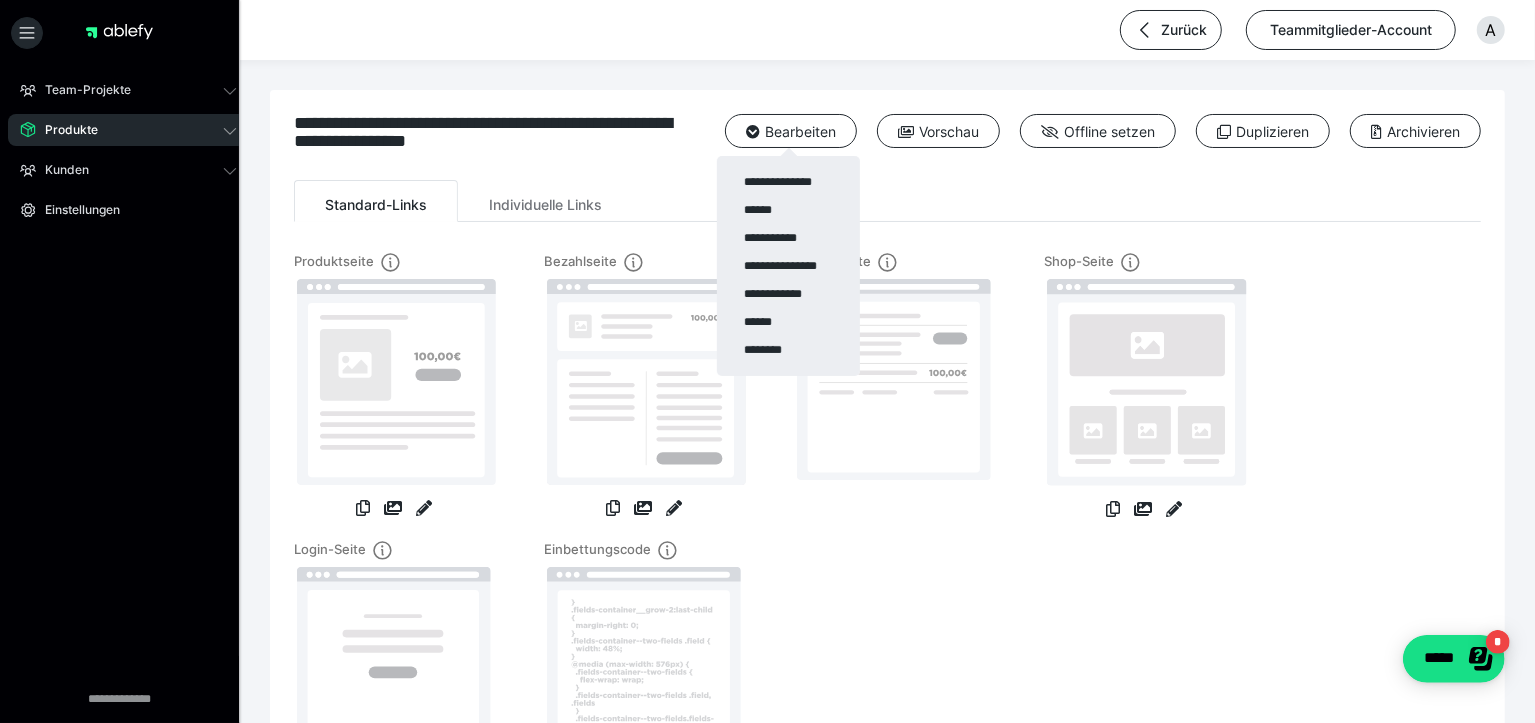 click on "******" at bounding box center [788, 210] 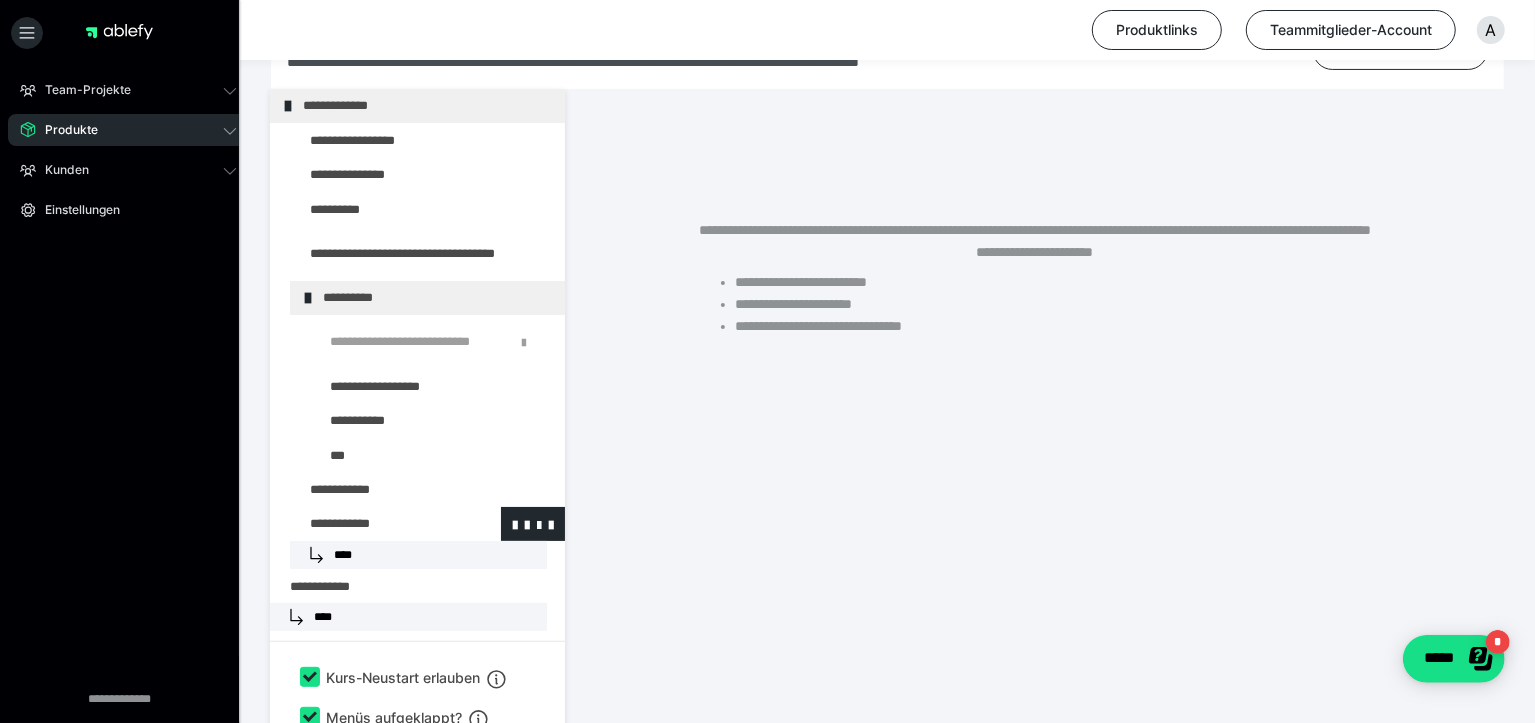 scroll, scrollTop: 331, scrollLeft: 0, axis: vertical 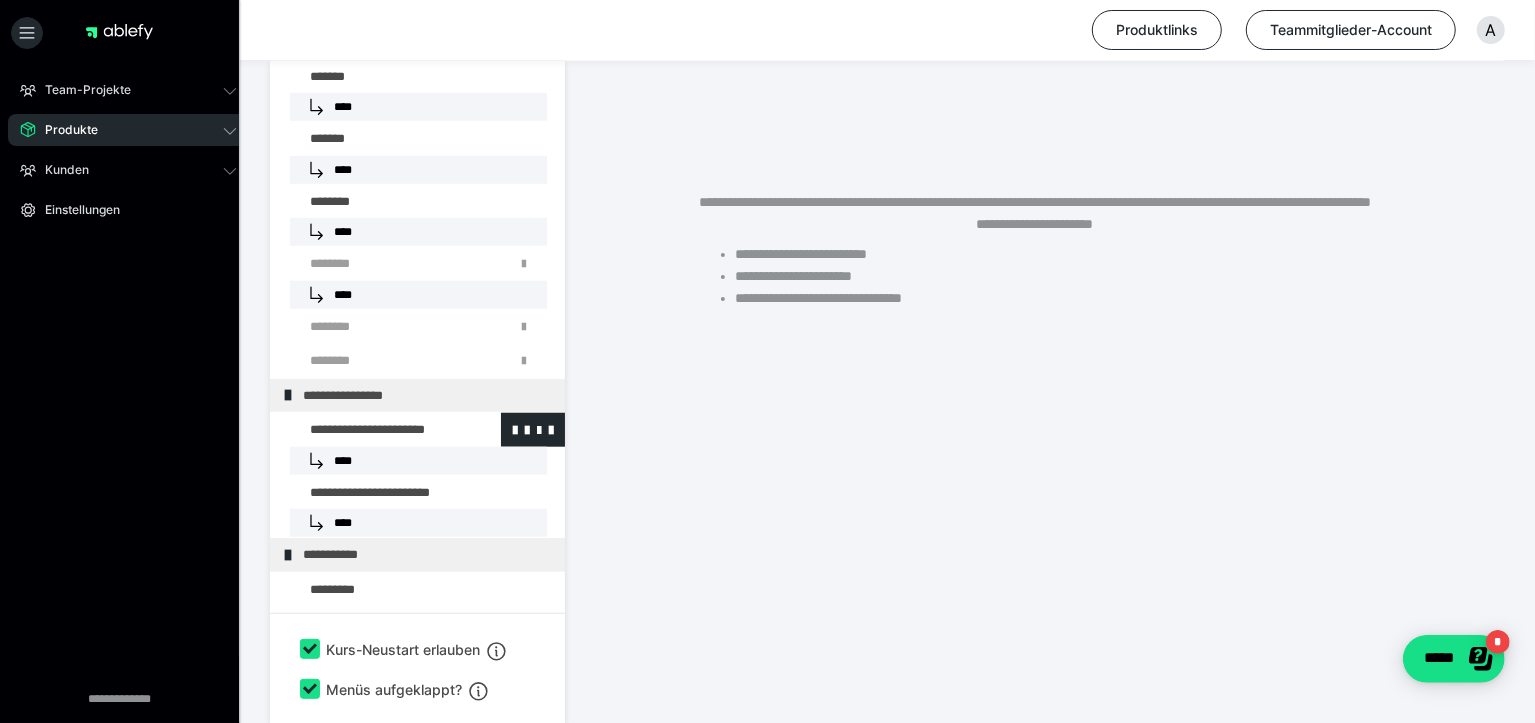 click at bounding box center (375, 429) 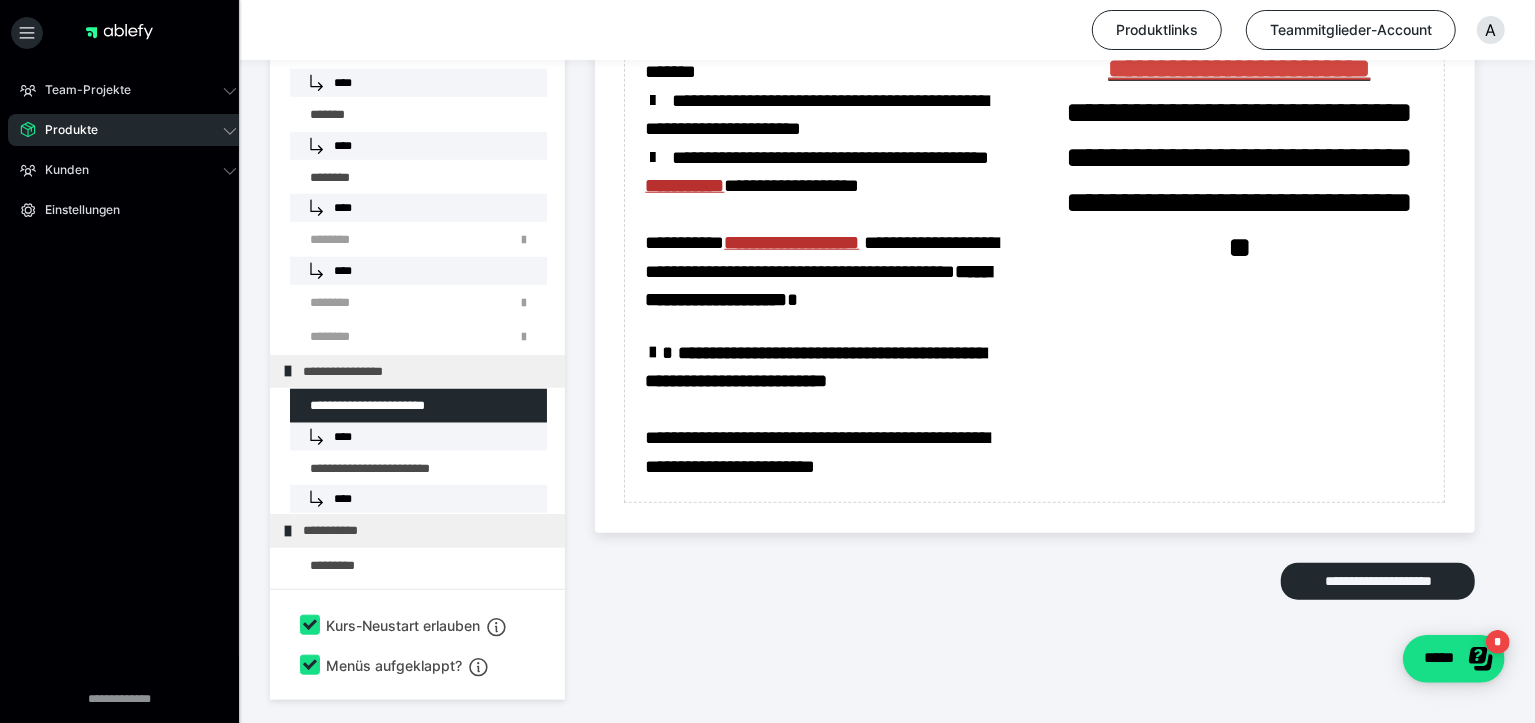 scroll, scrollTop: 1152, scrollLeft: 0, axis: vertical 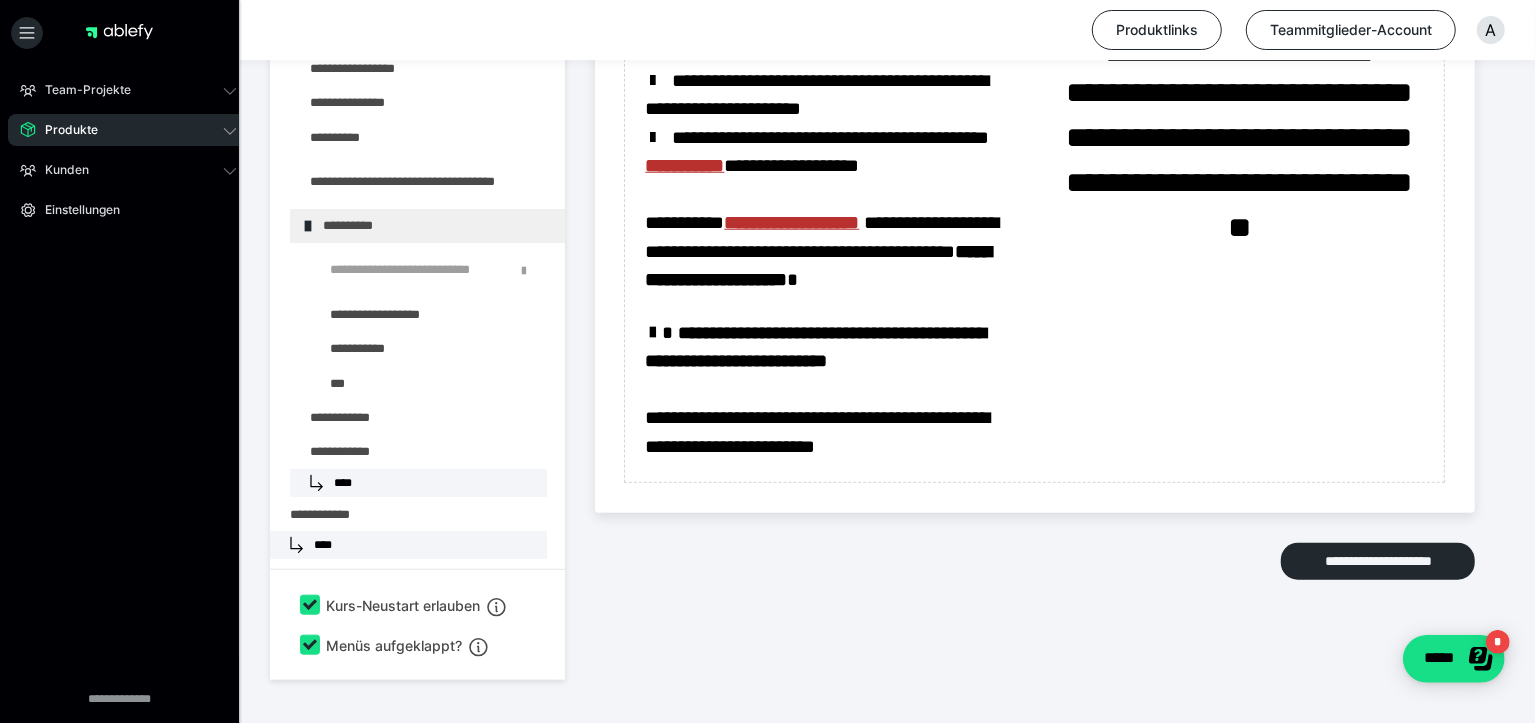 click on "Produkte" at bounding box center (128, 130) 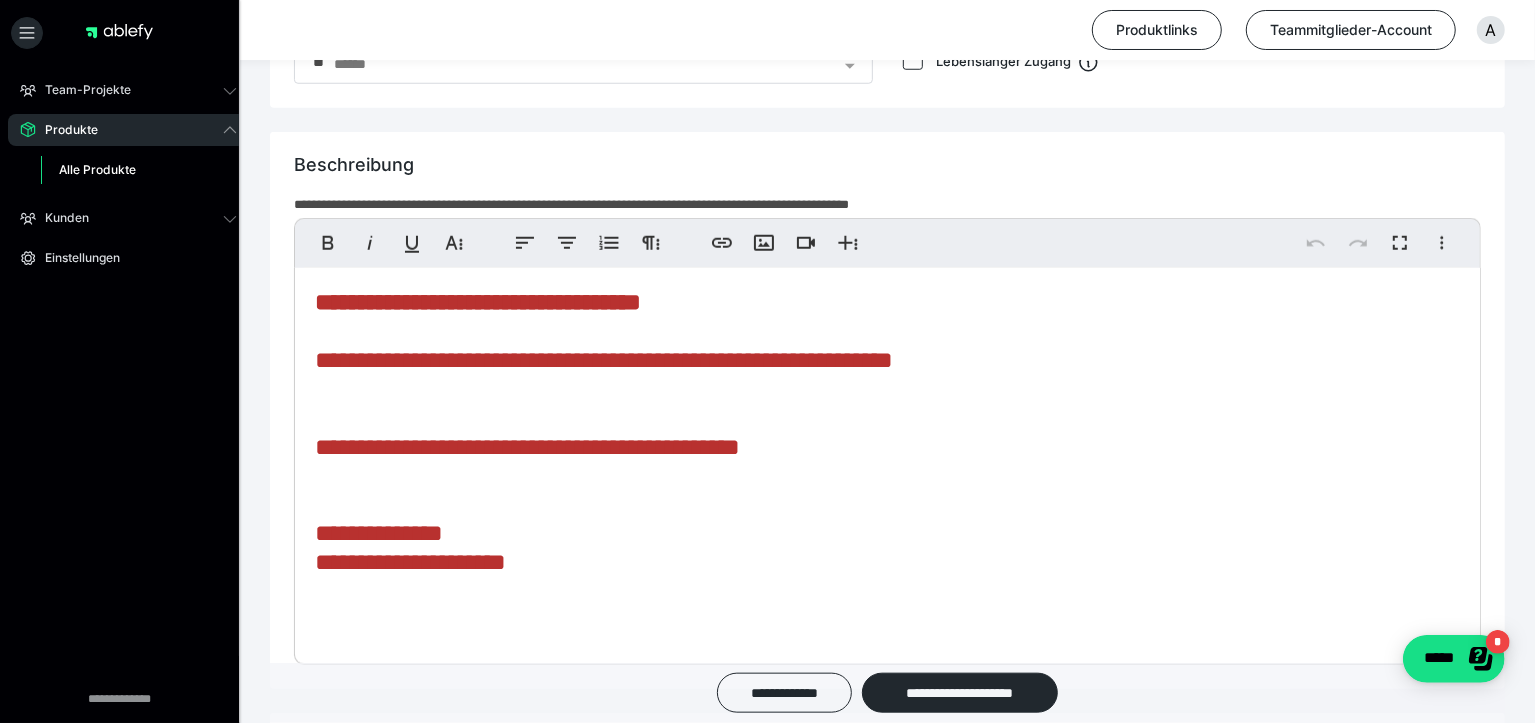 click on "Alle Produkte" at bounding box center (97, 169) 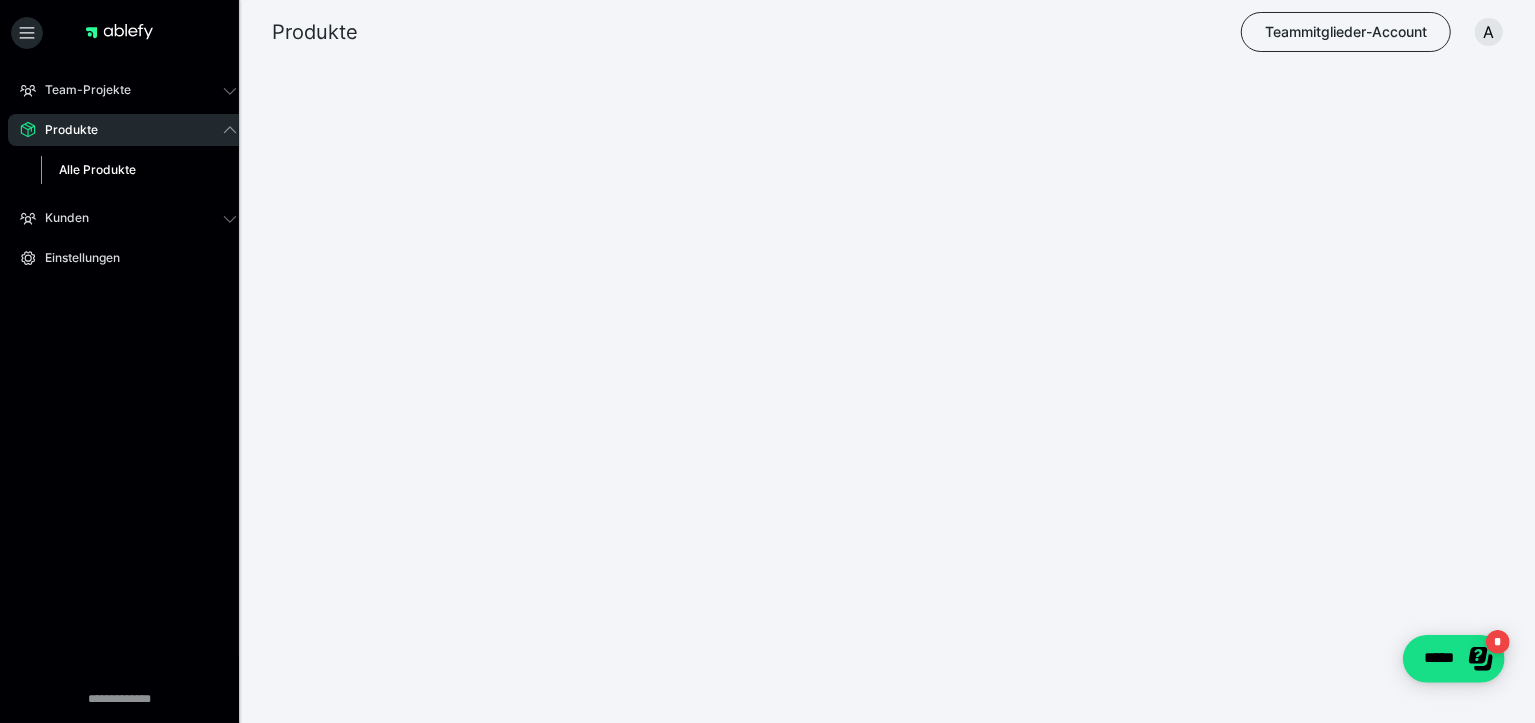 scroll, scrollTop: 0, scrollLeft: 0, axis: both 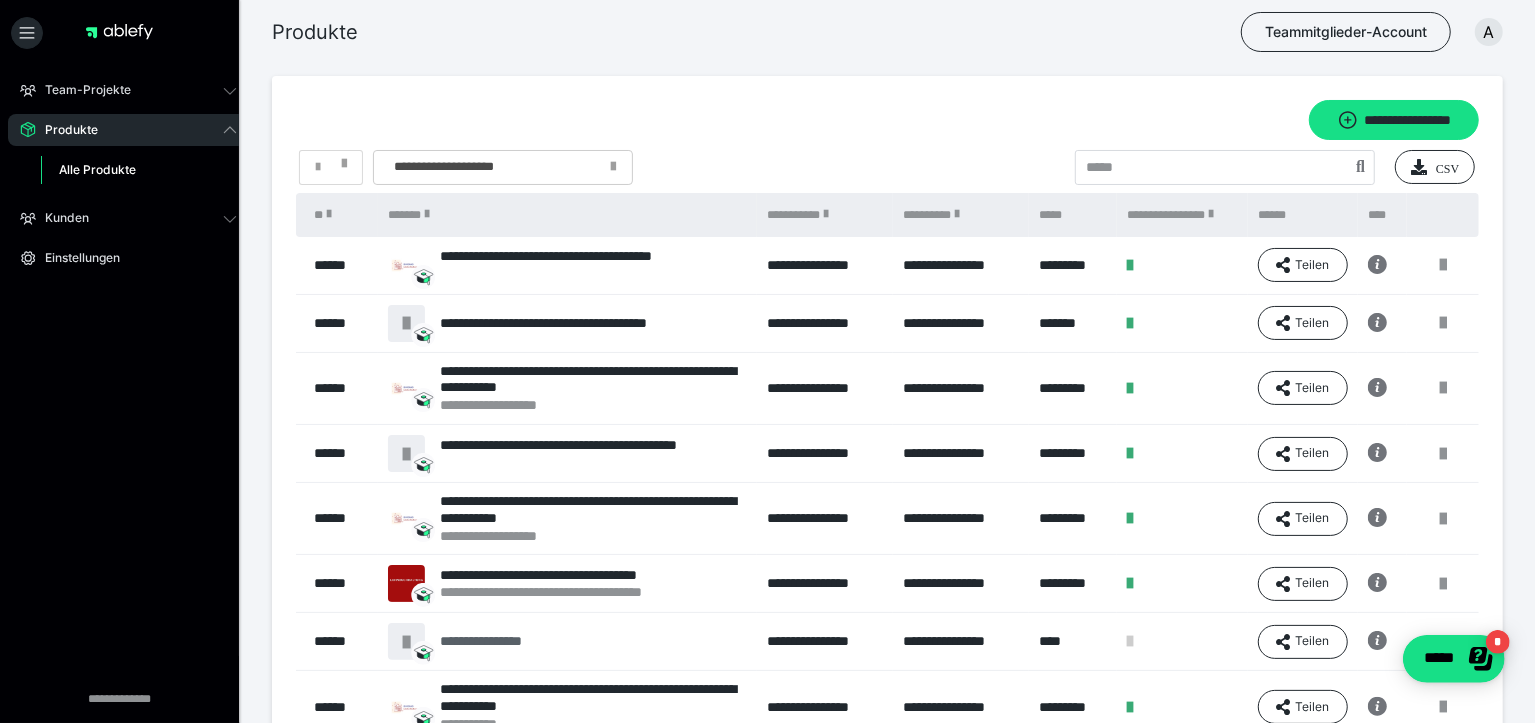 click on "**********" at bounding box center [475, 641] 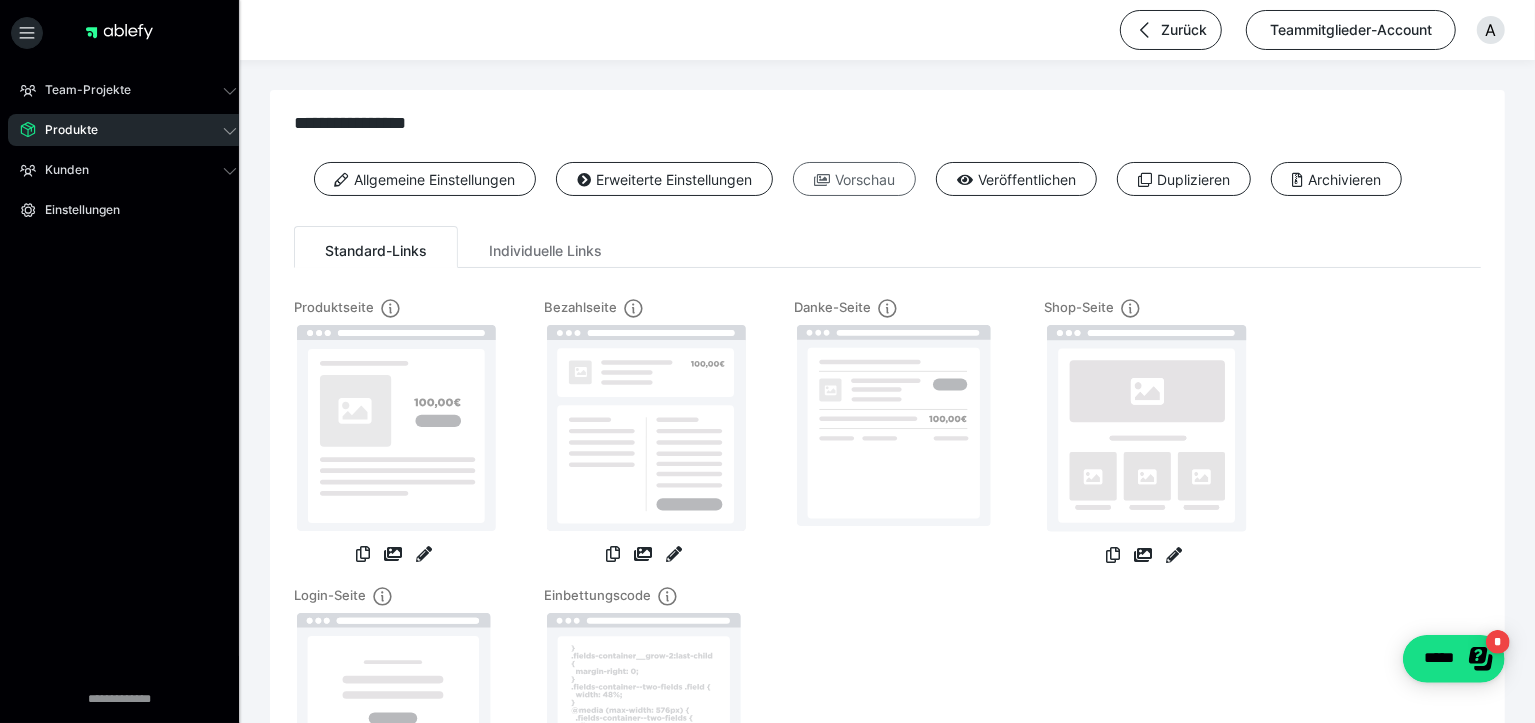 click on "Vorschau" at bounding box center [854, 179] 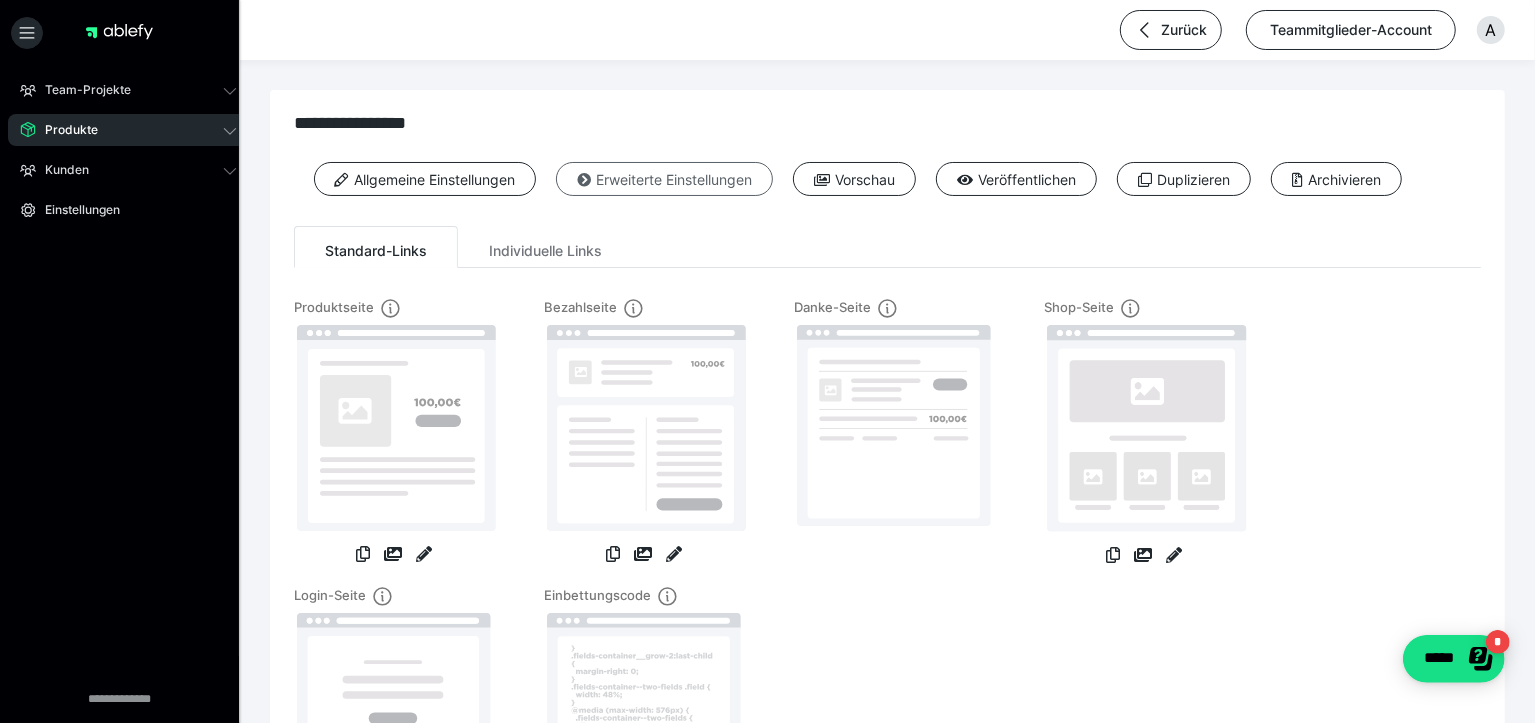 click on "Erweiterte Einstellungen" at bounding box center (664, 179) 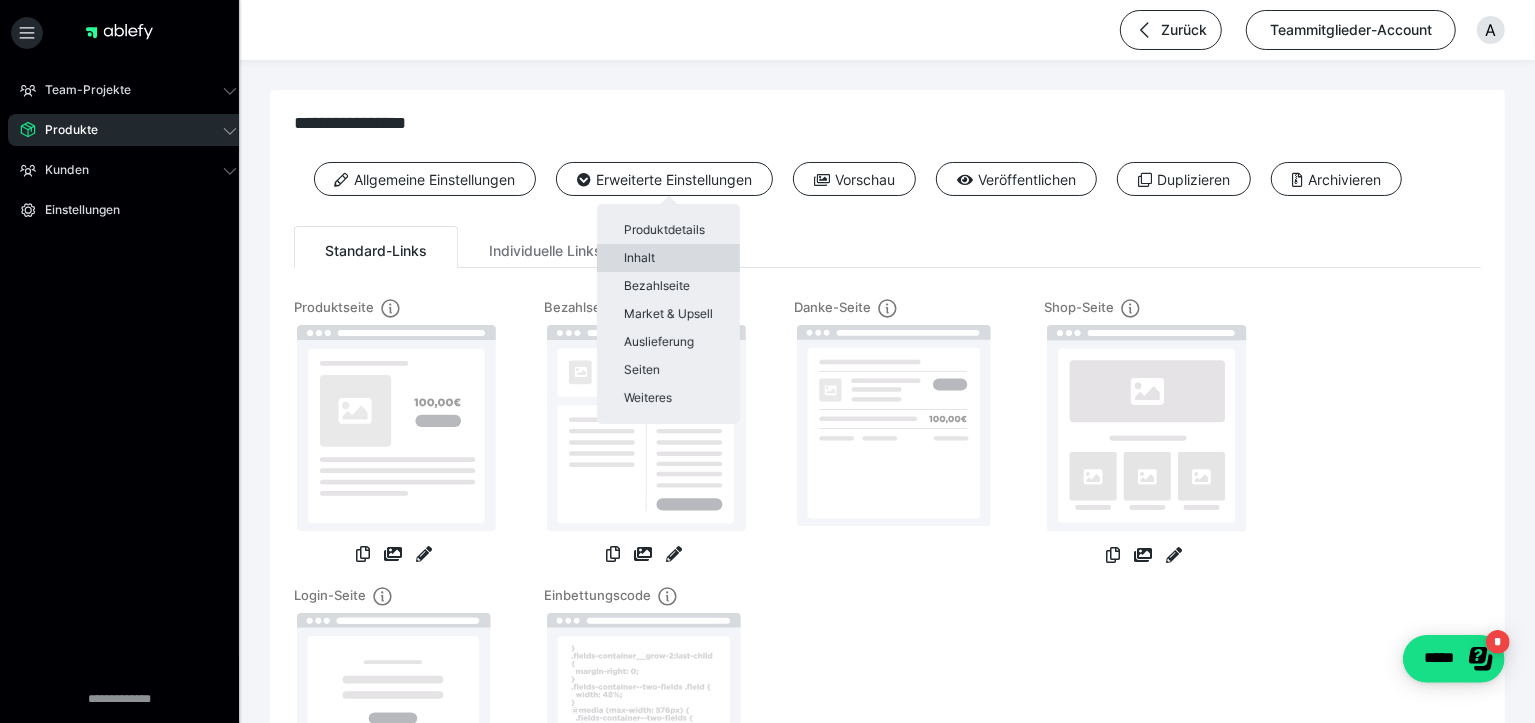 click on "Inhalt" at bounding box center (668, 258) 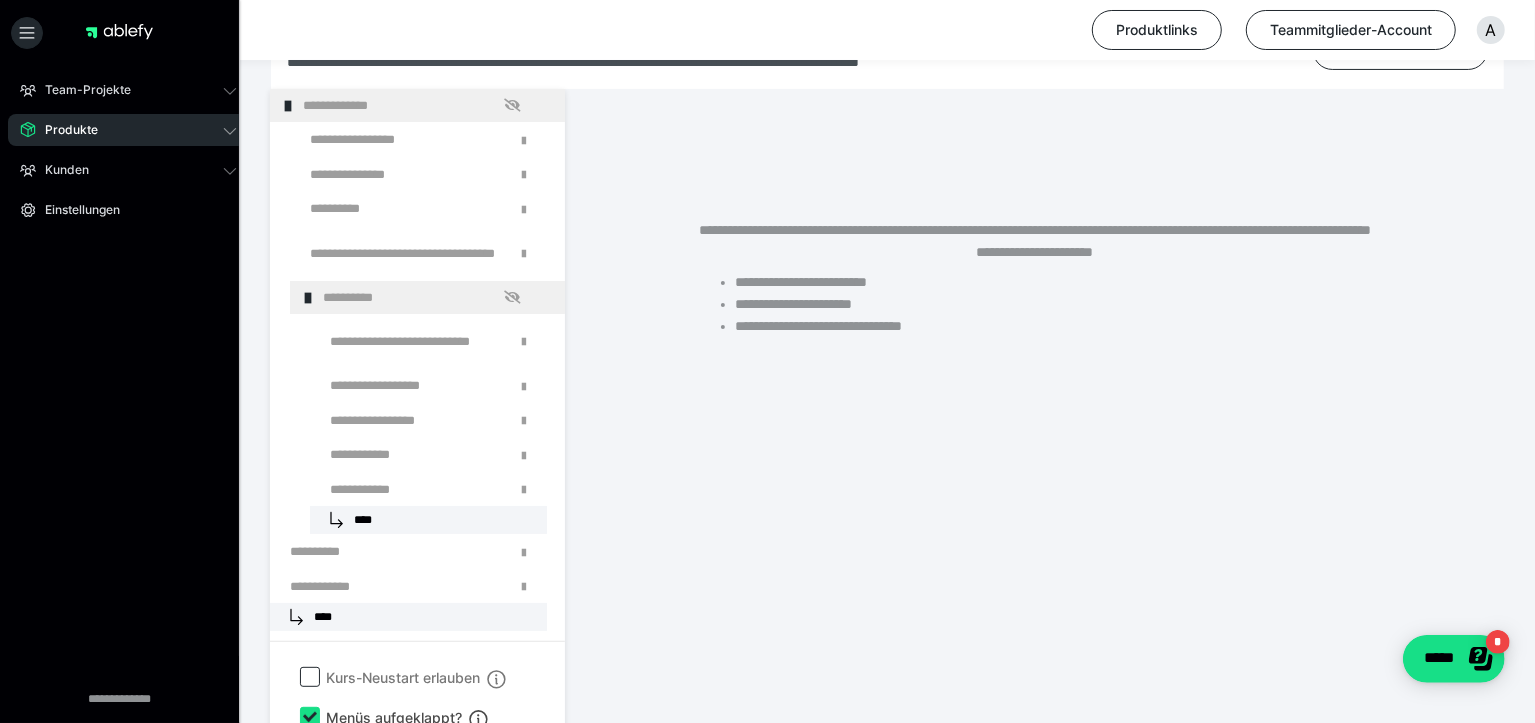 scroll, scrollTop: 326, scrollLeft: 0, axis: vertical 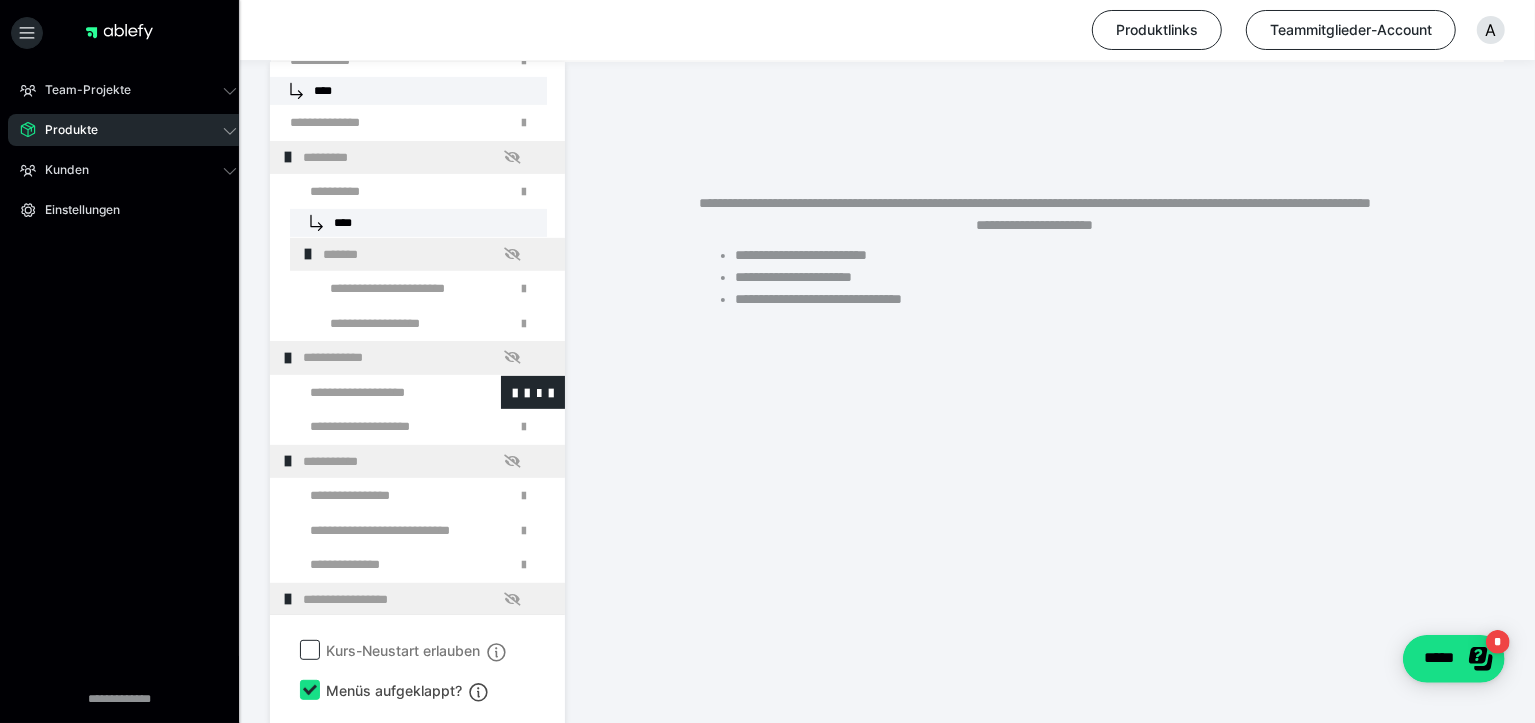 click at bounding box center (375, 392) 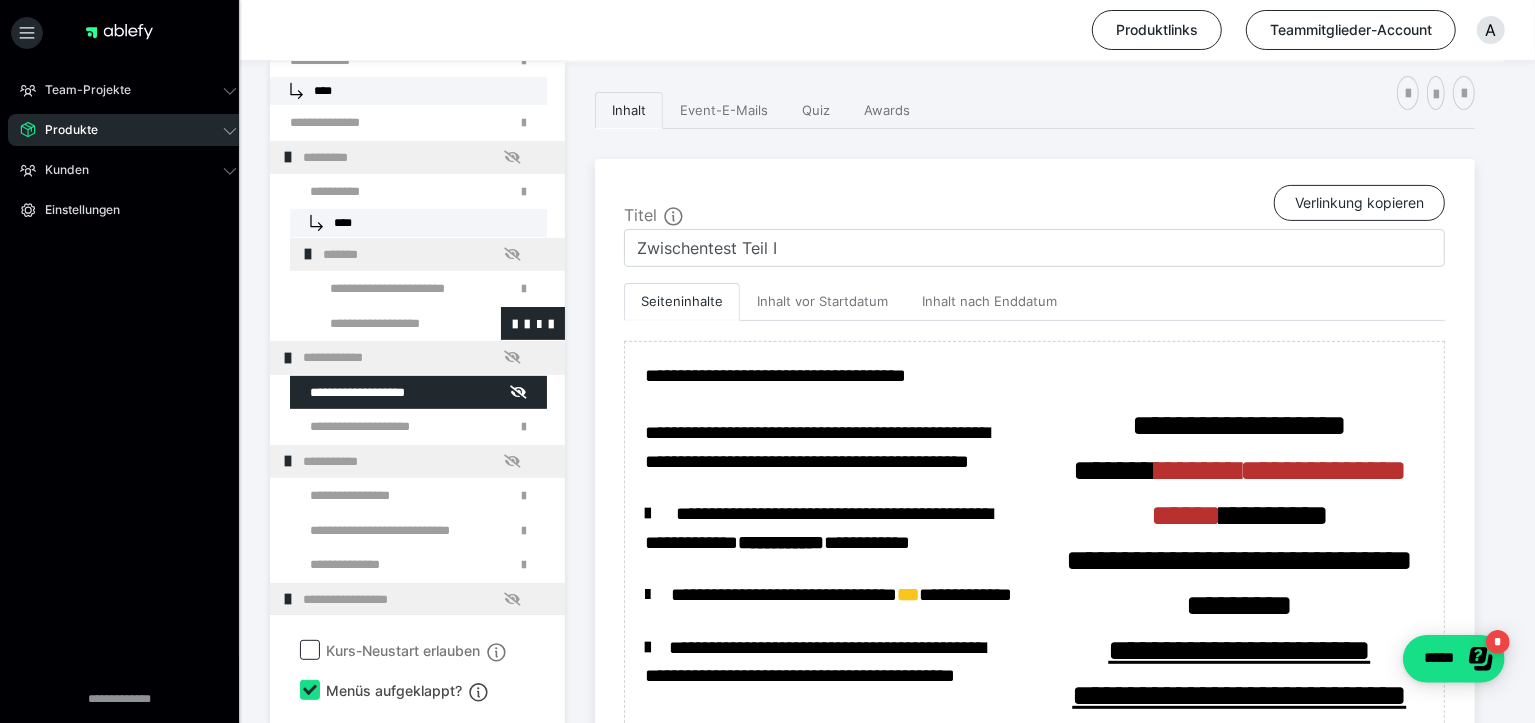 click at bounding box center [385, 323] 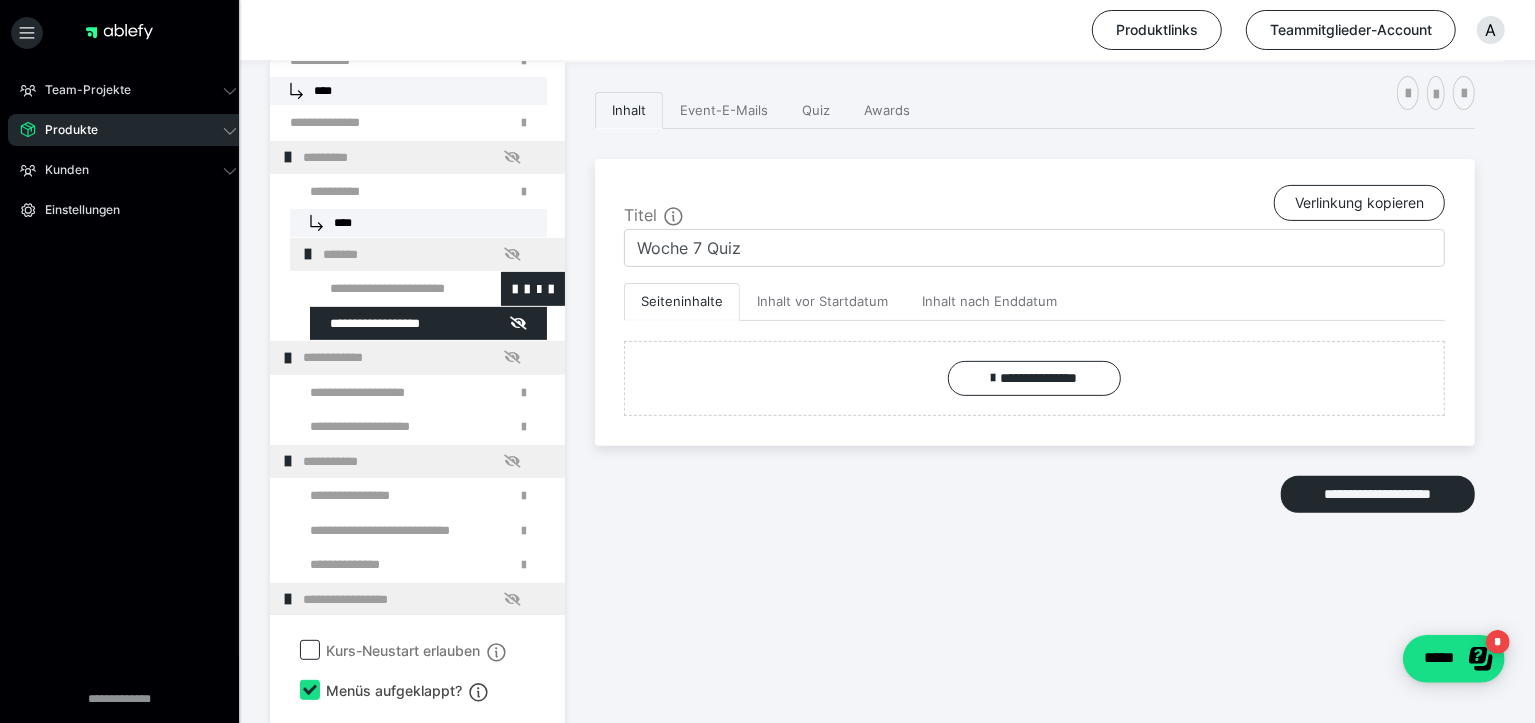 click at bounding box center (385, 288) 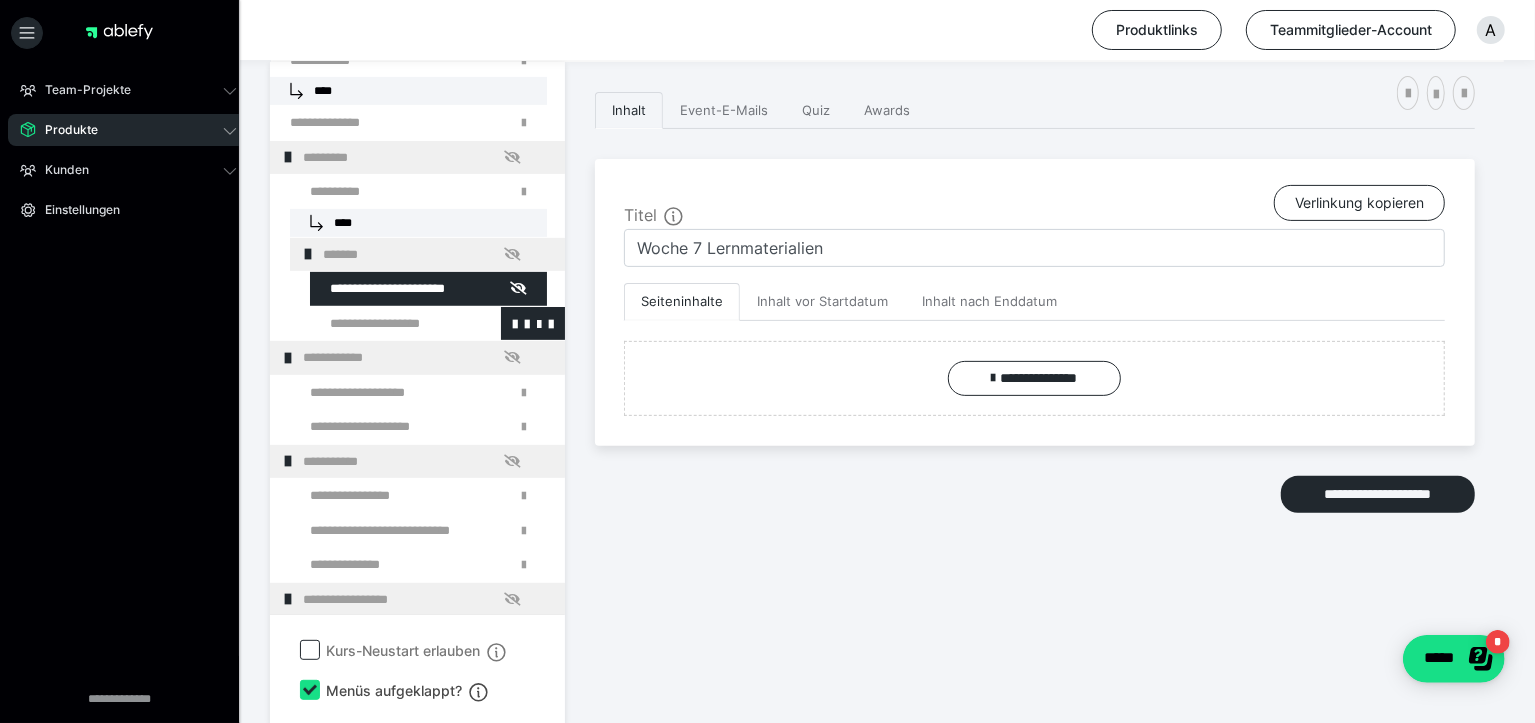 click at bounding box center (385, 323) 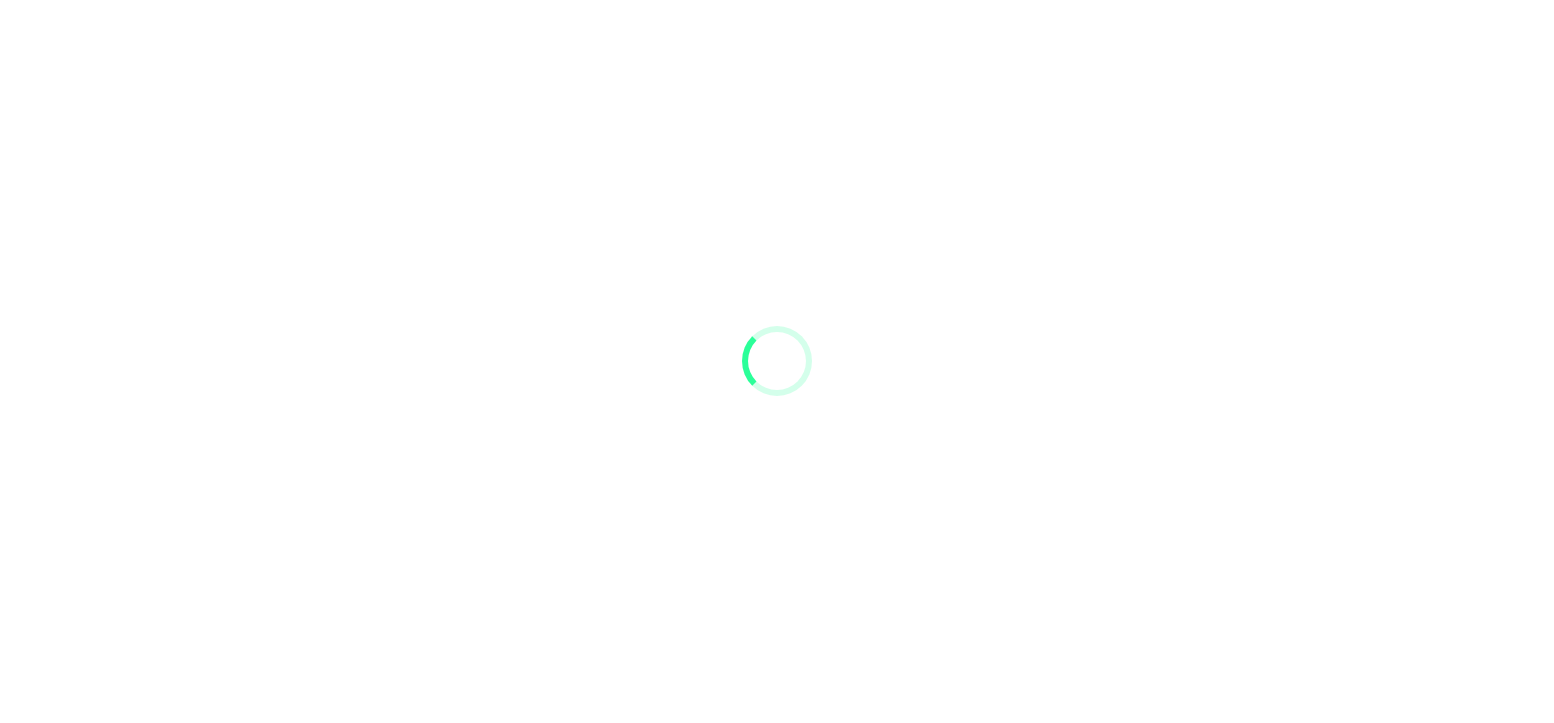 scroll, scrollTop: 0, scrollLeft: 0, axis: both 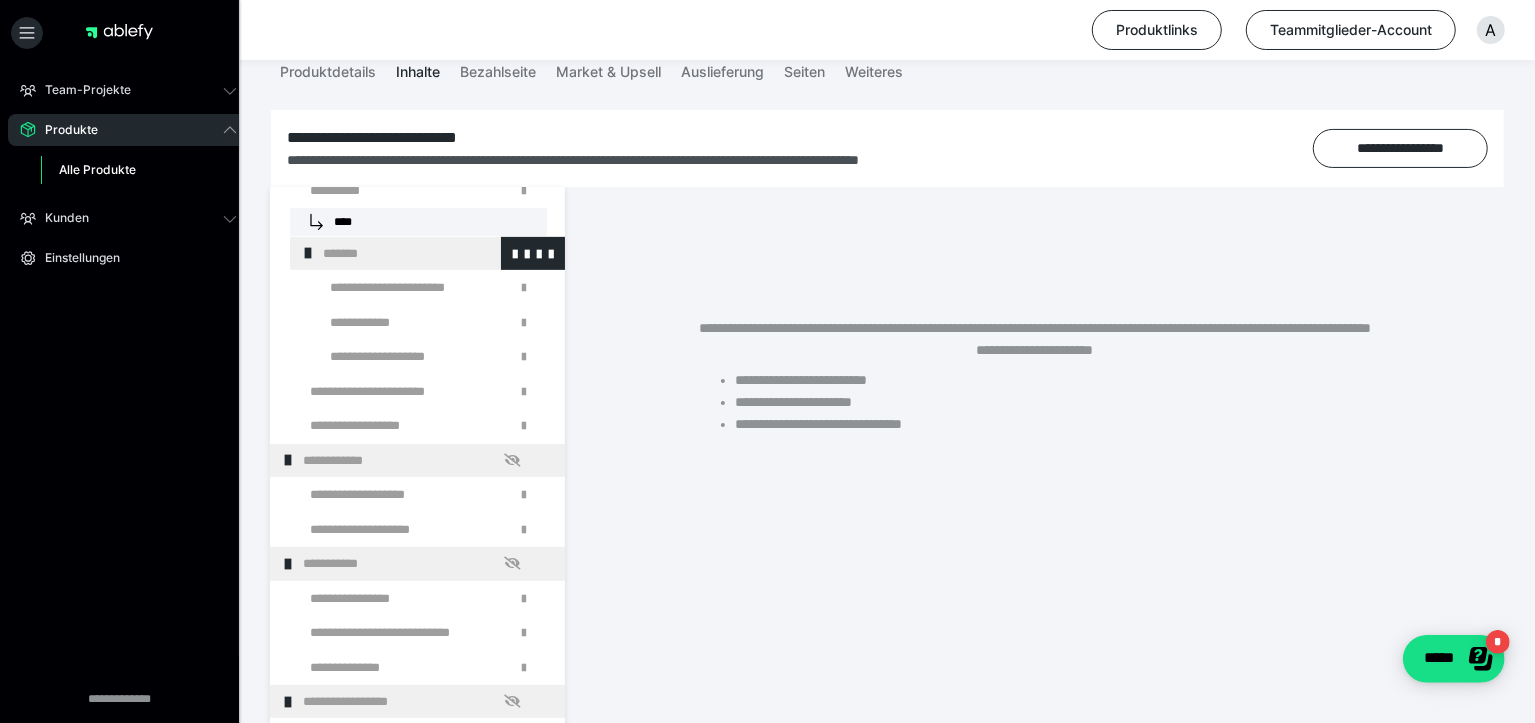 click at bounding box center [308, 253] 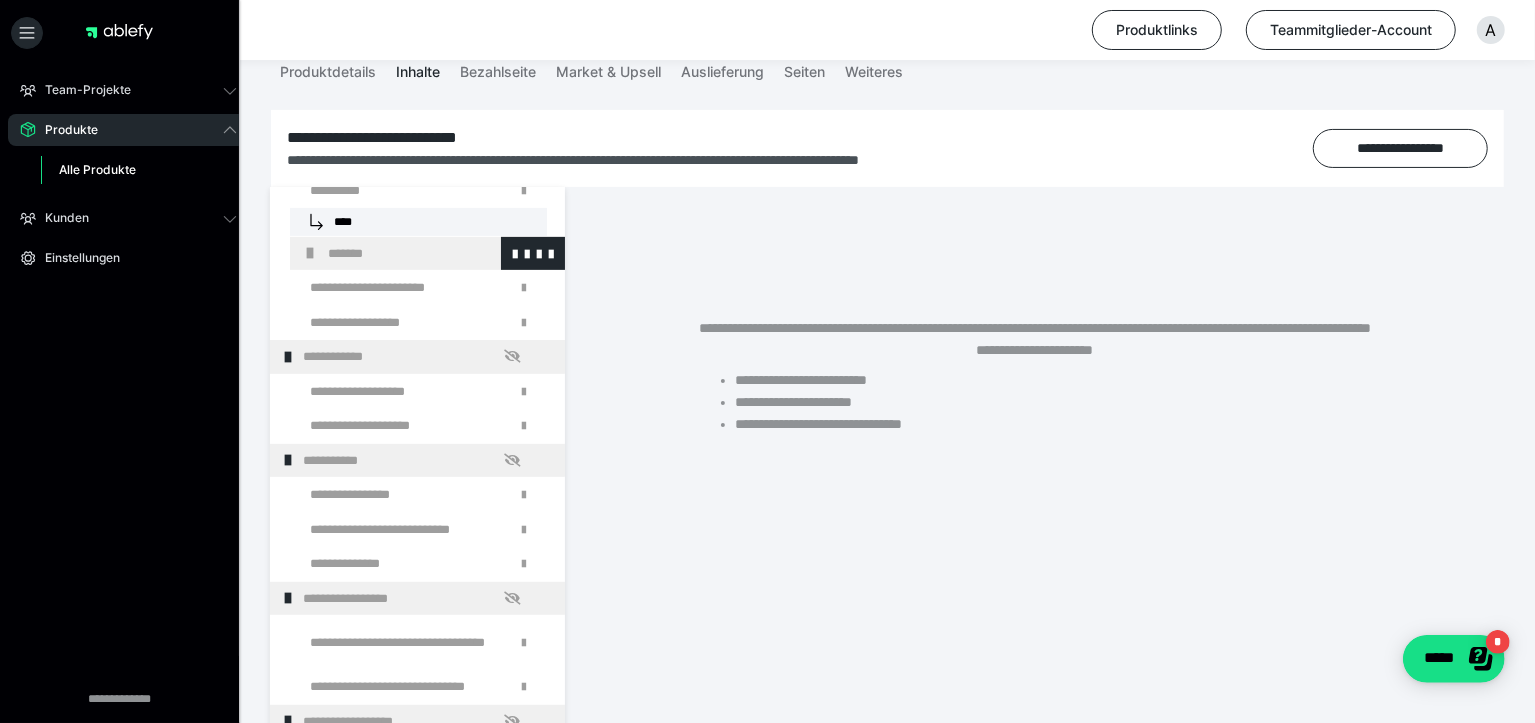 click at bounding box center [310, 253] 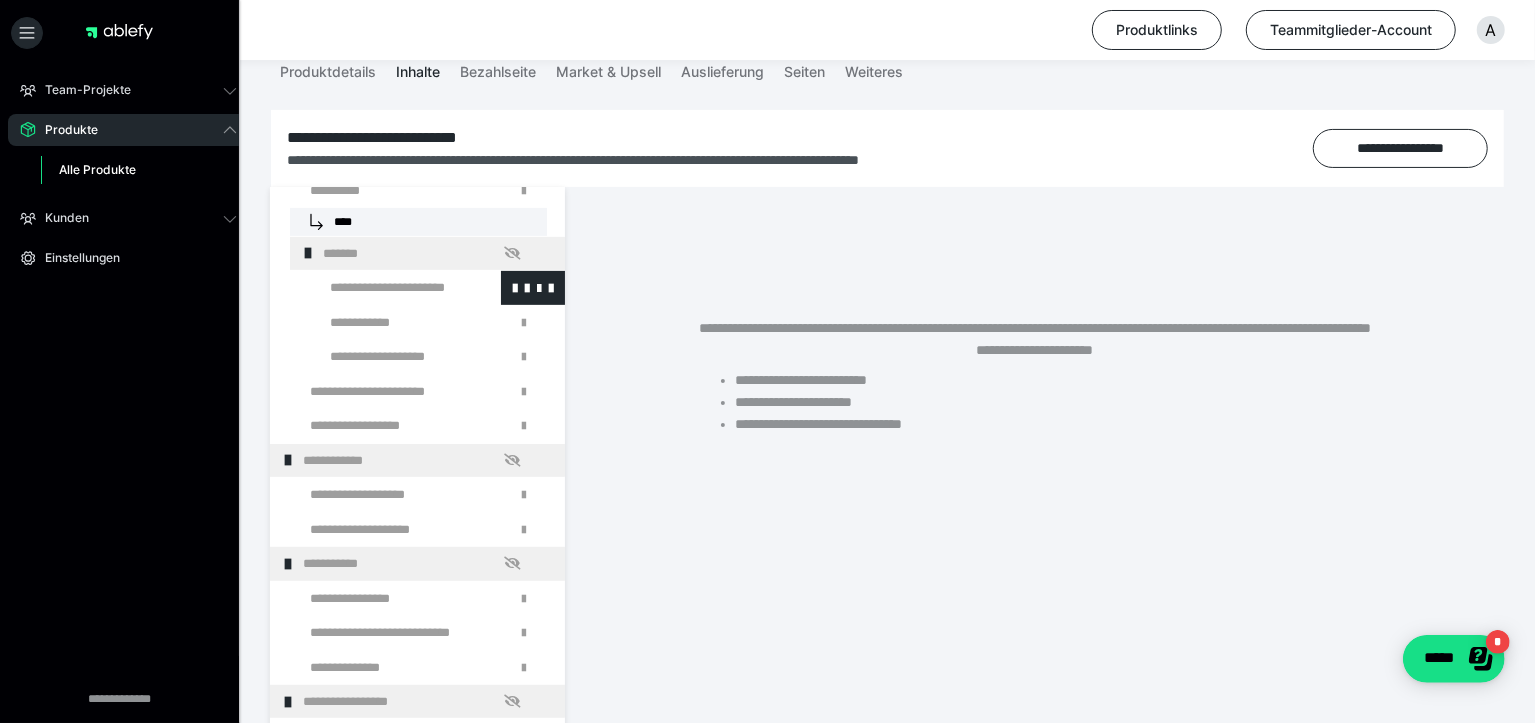 click at bounding box center [385, 287] 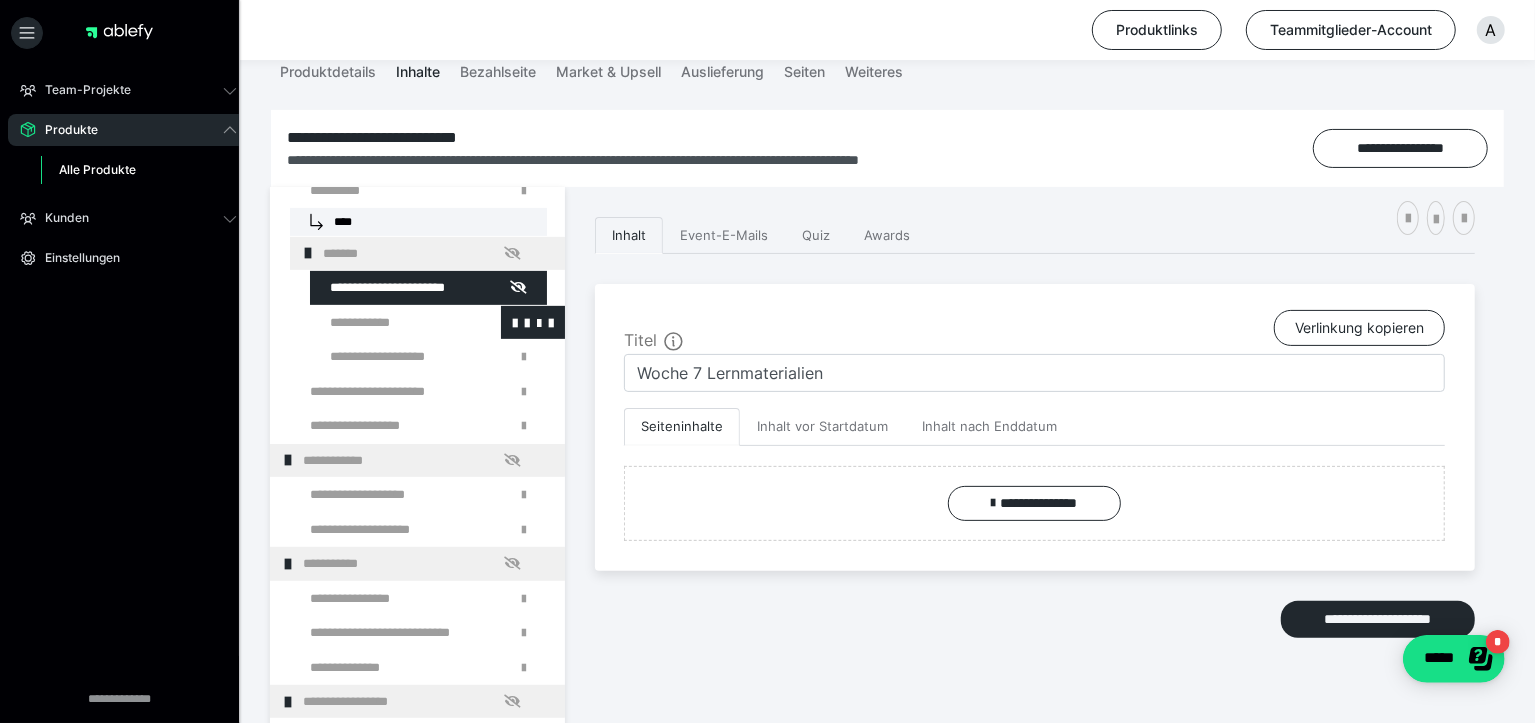 click at bounding box center [385, 322] 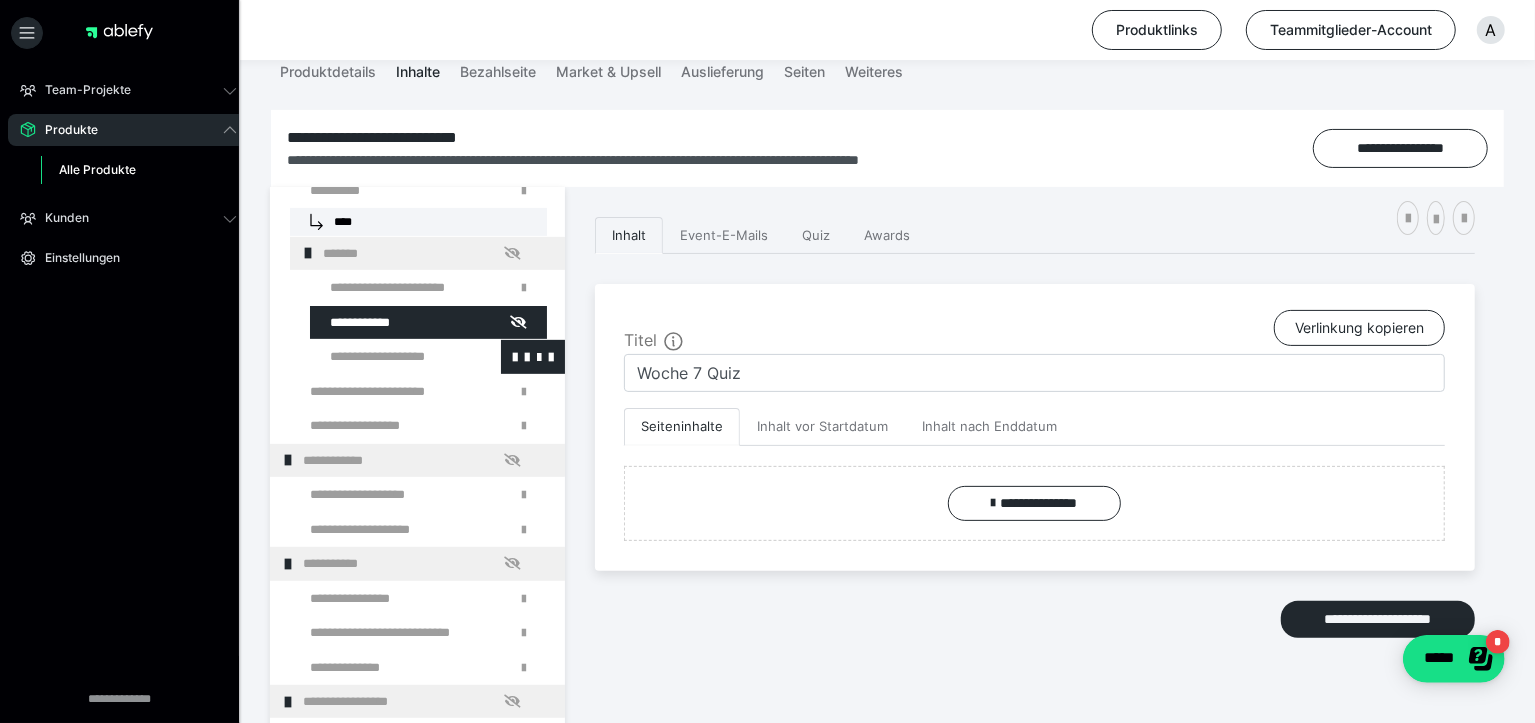 click at bounding box center (385, 356) 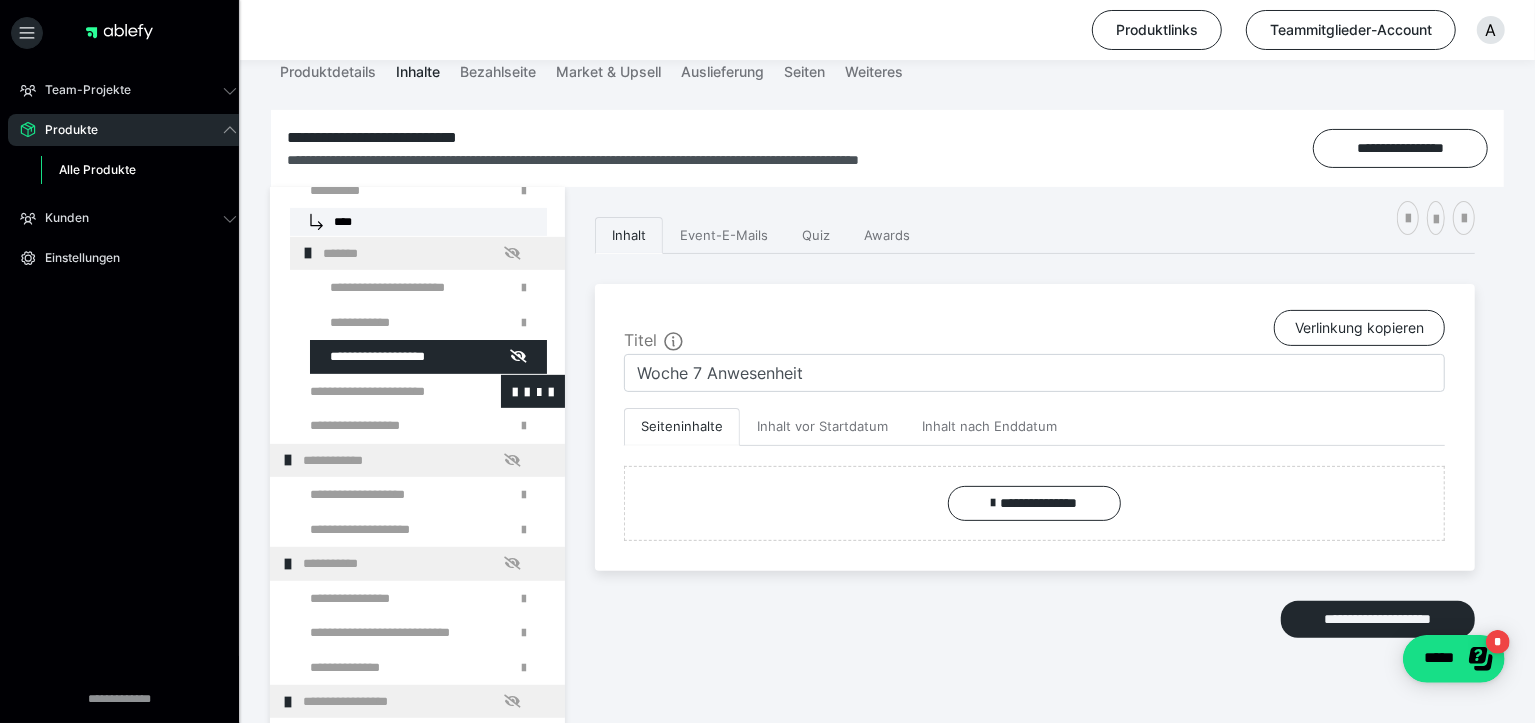 click at bounding box center [375, 391] 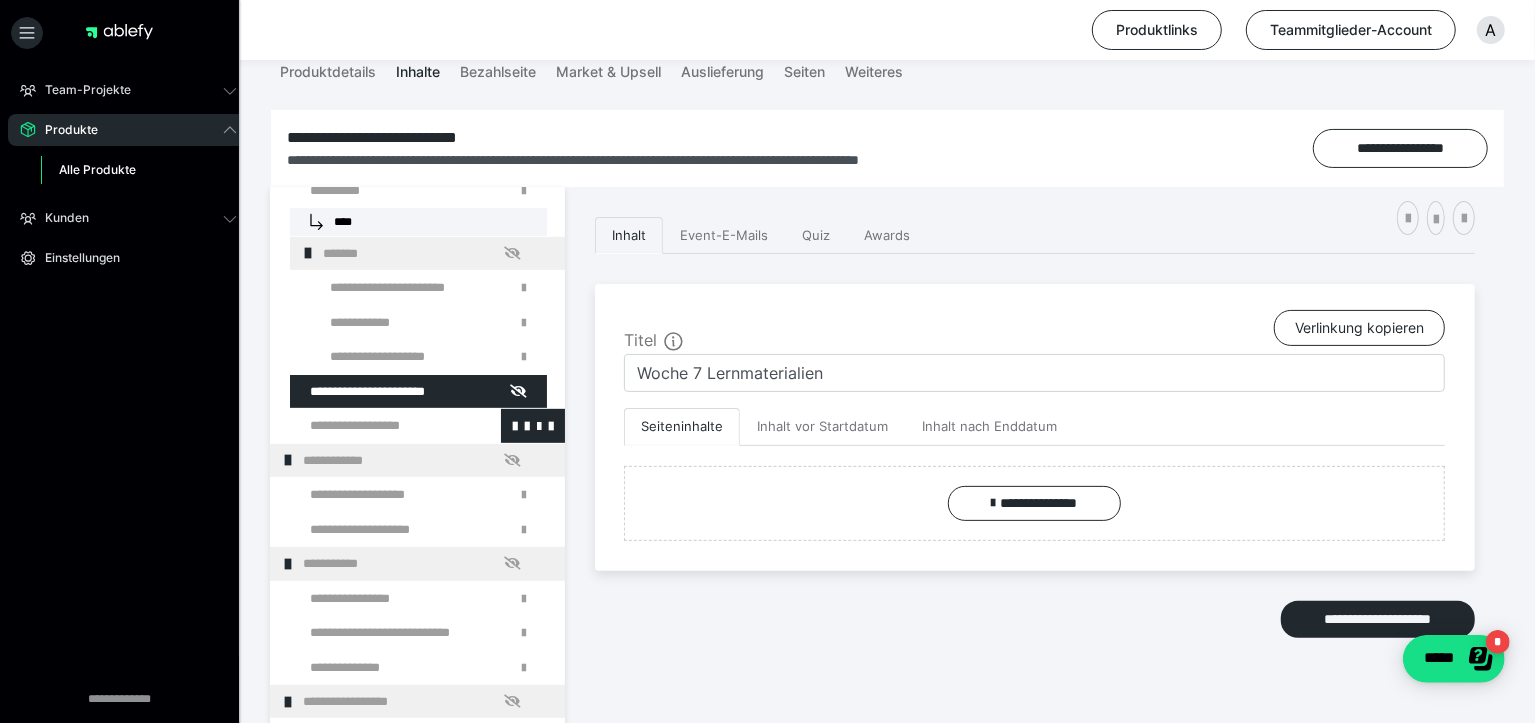 click at bounding box center (375, 425) 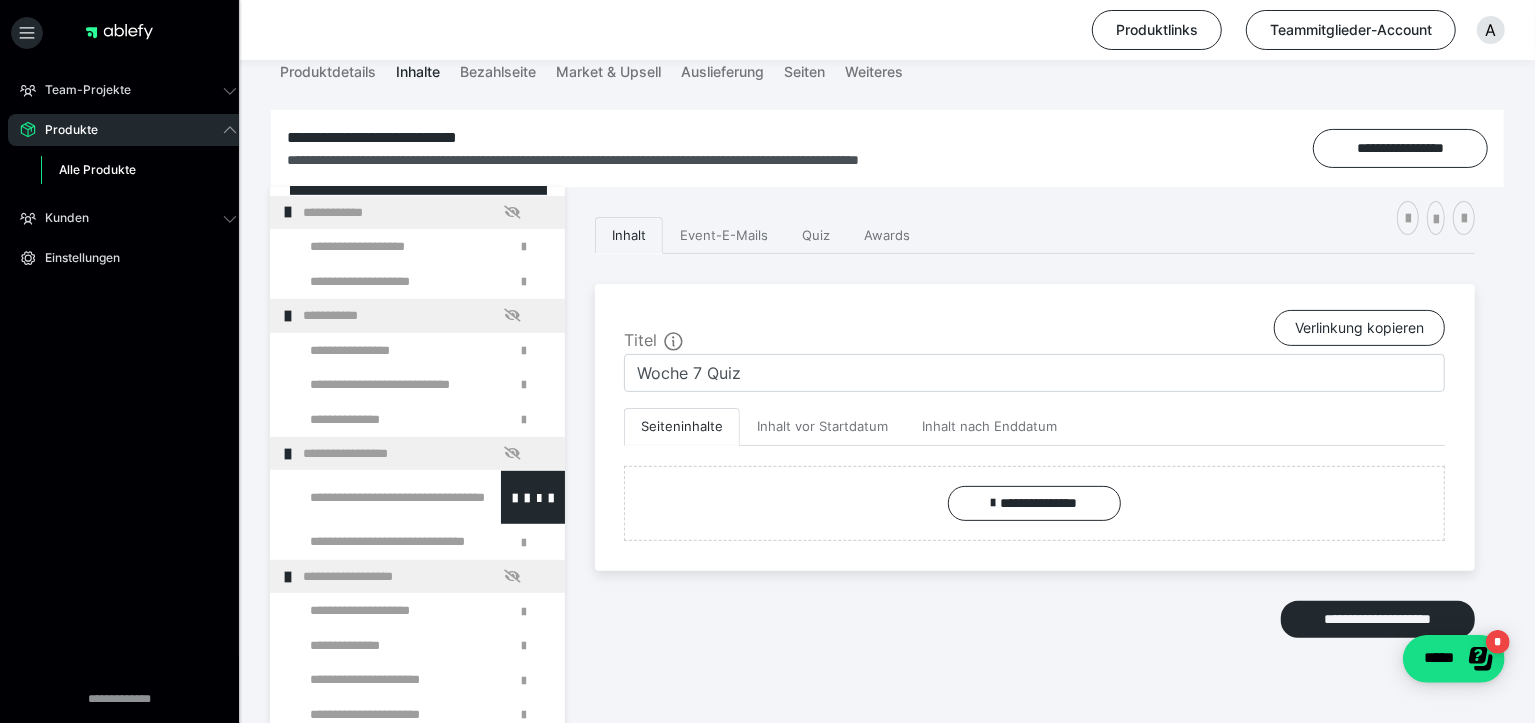 scroll, scrollTop: 1250, scrollLeft: 0, axis: vertical 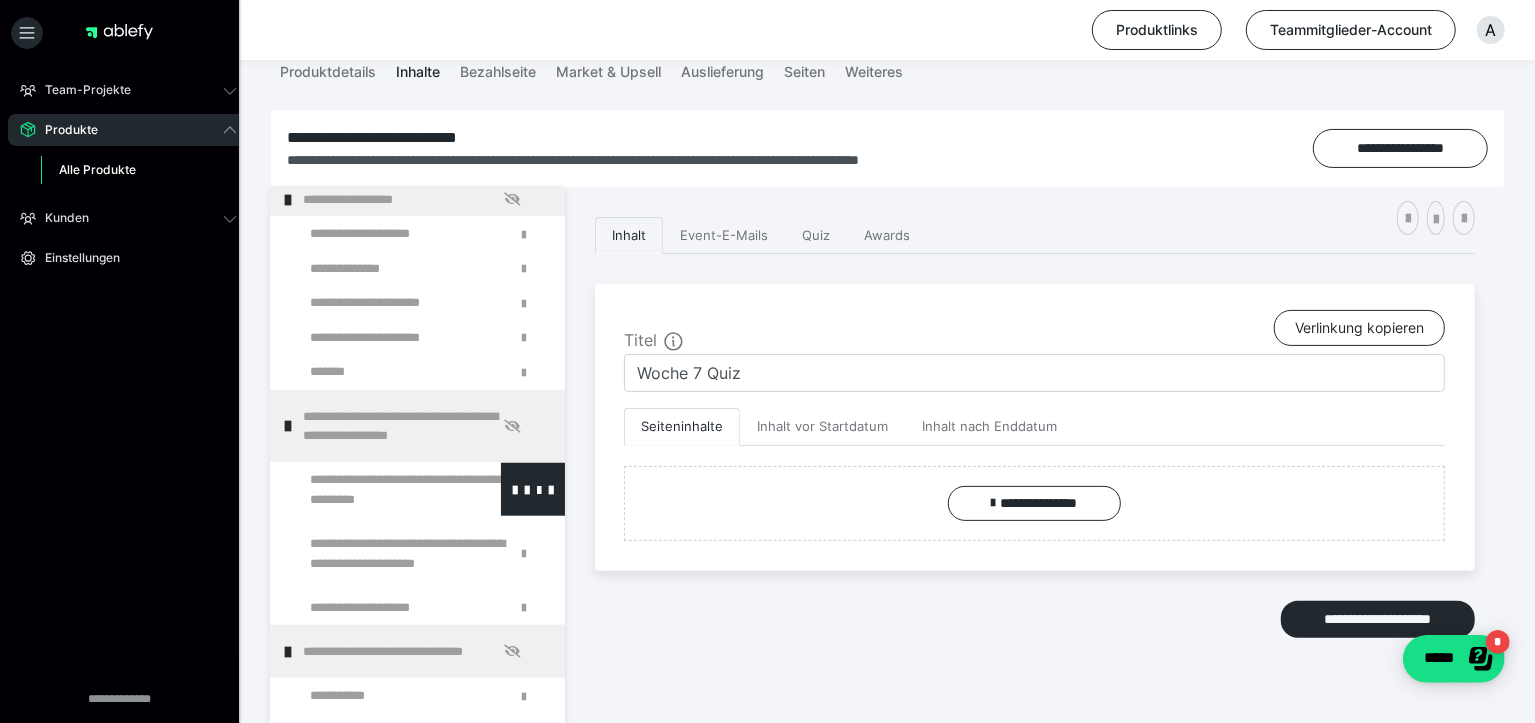 click at bounding box center (375, 489) 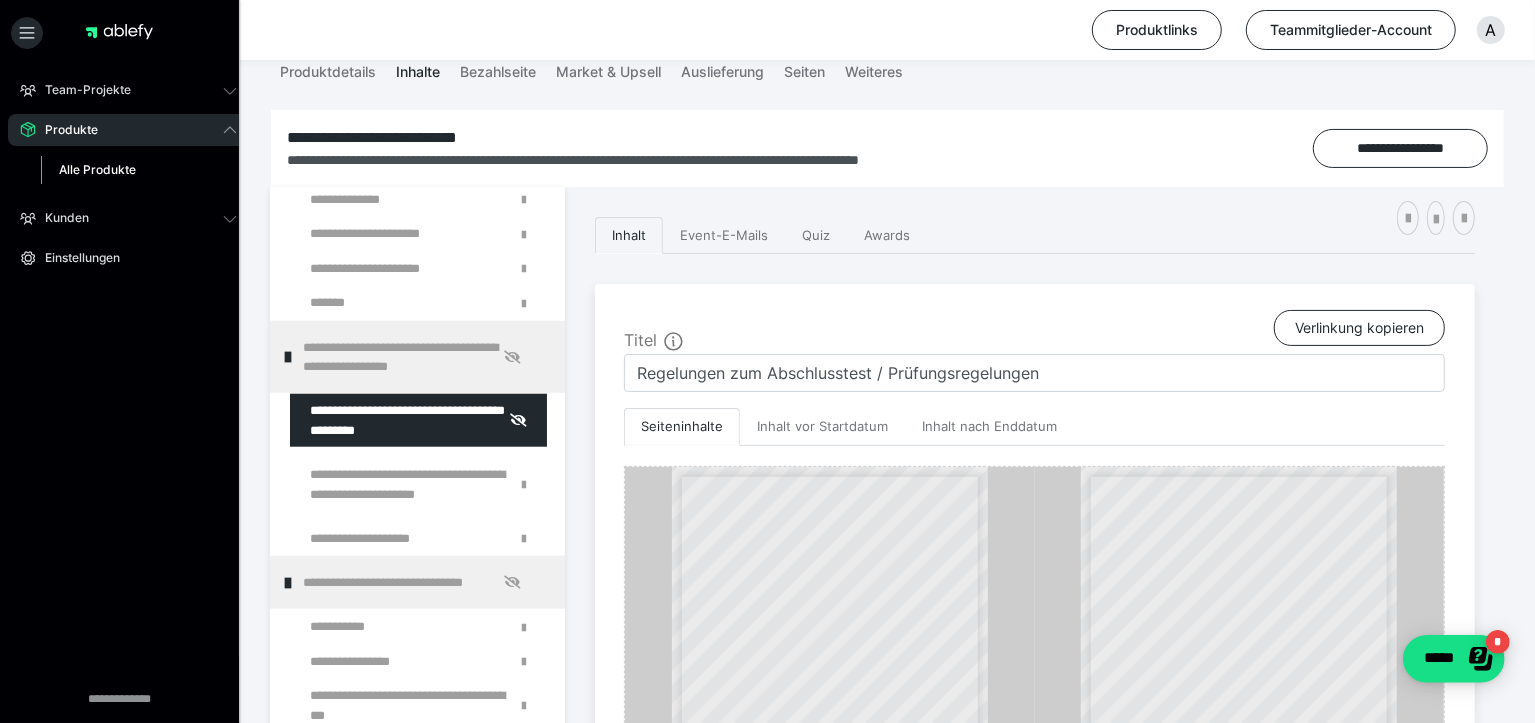 scroll, scrollTop: 1374, scrollLeft: 0, axis: vertical 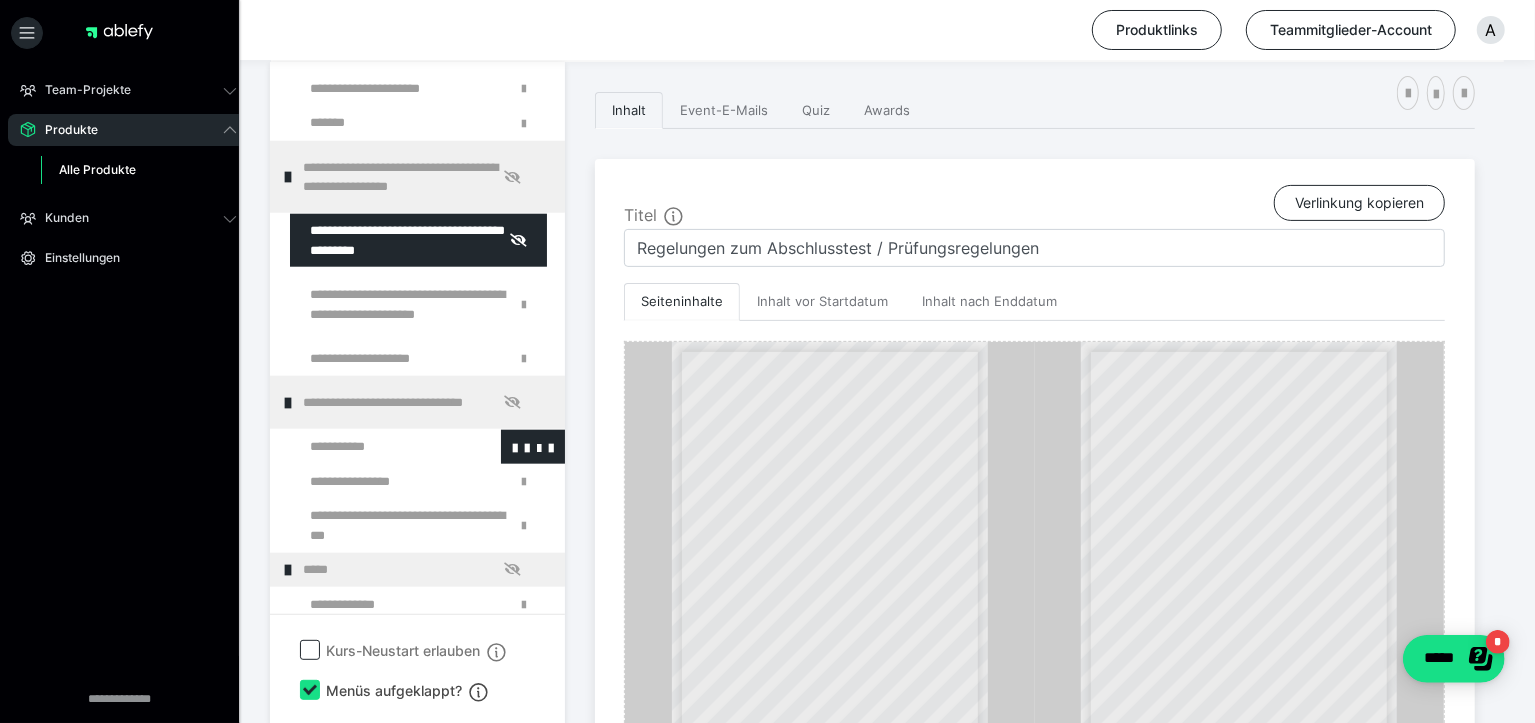click at bounding box center (375, 446) 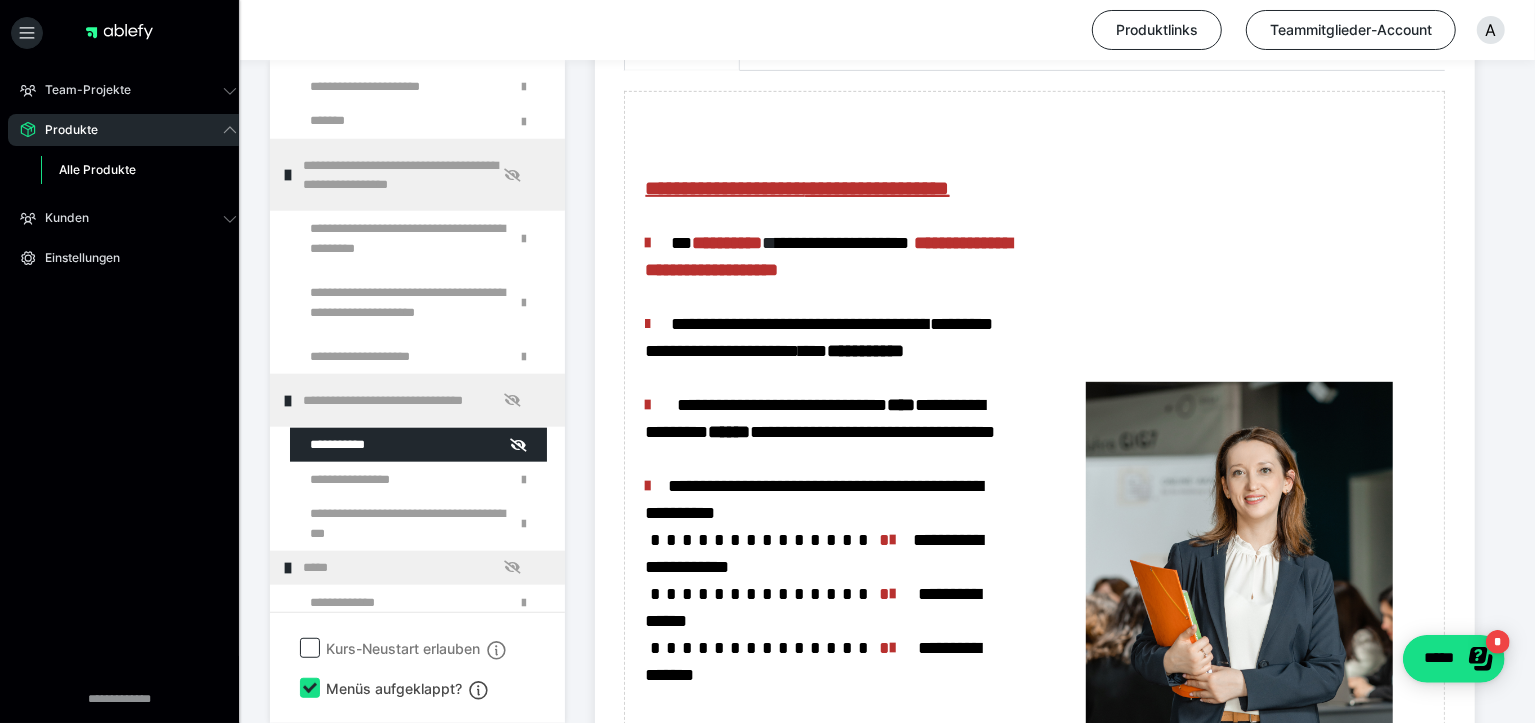 scroll, scrollTop: 577, scrollLeft: 0, axis: vertical 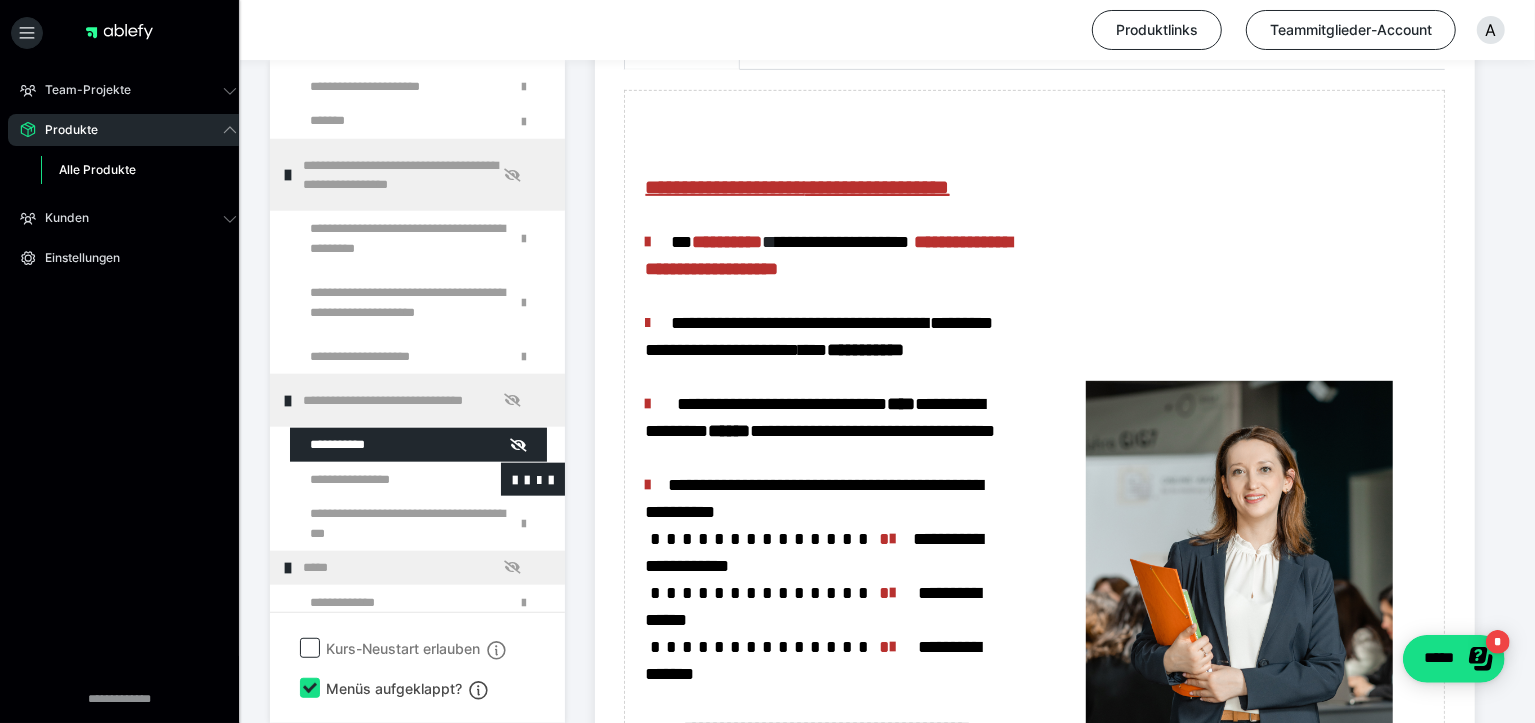 click at bounding box center [375, 479] 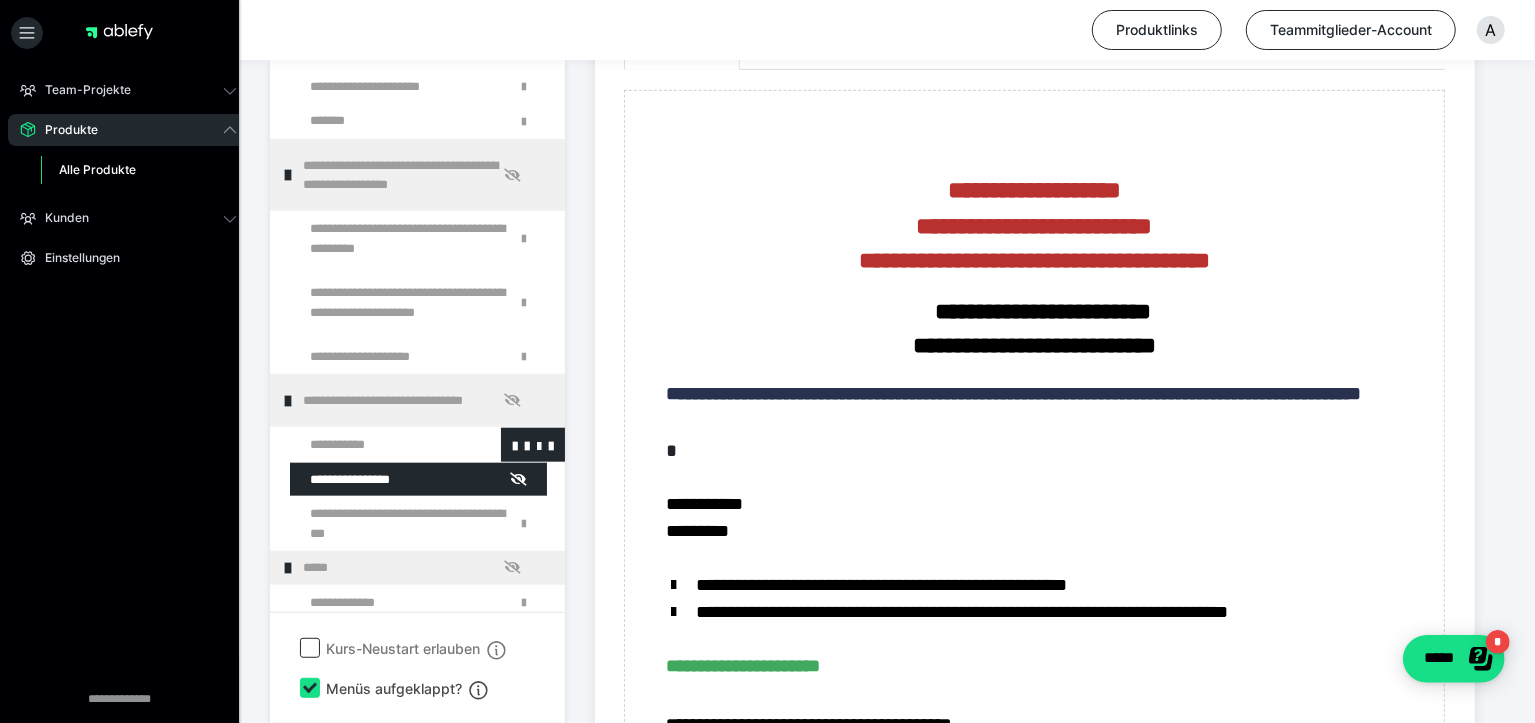click at bounding box center (375, 444) 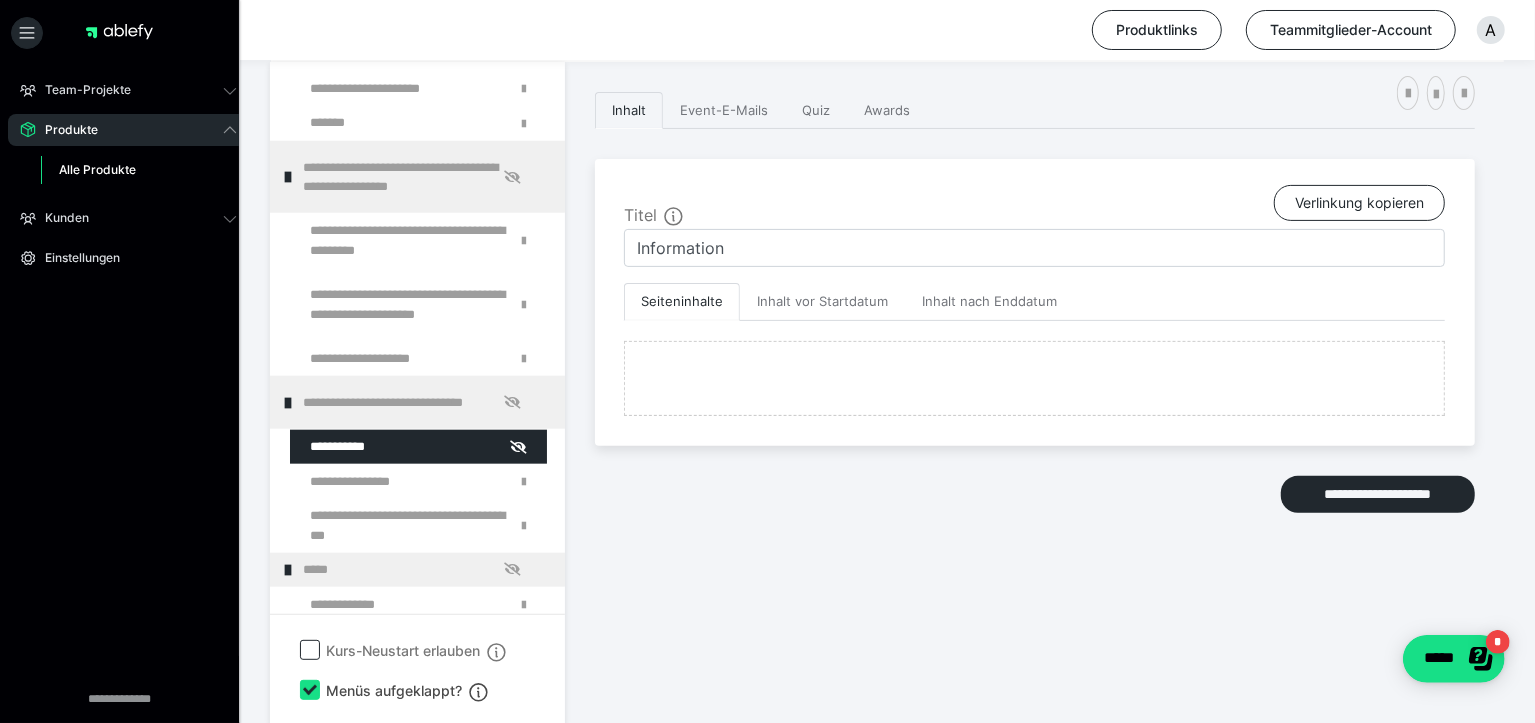 scroll, scrollTop: 577, scrollLeft: 0, axis: vertical 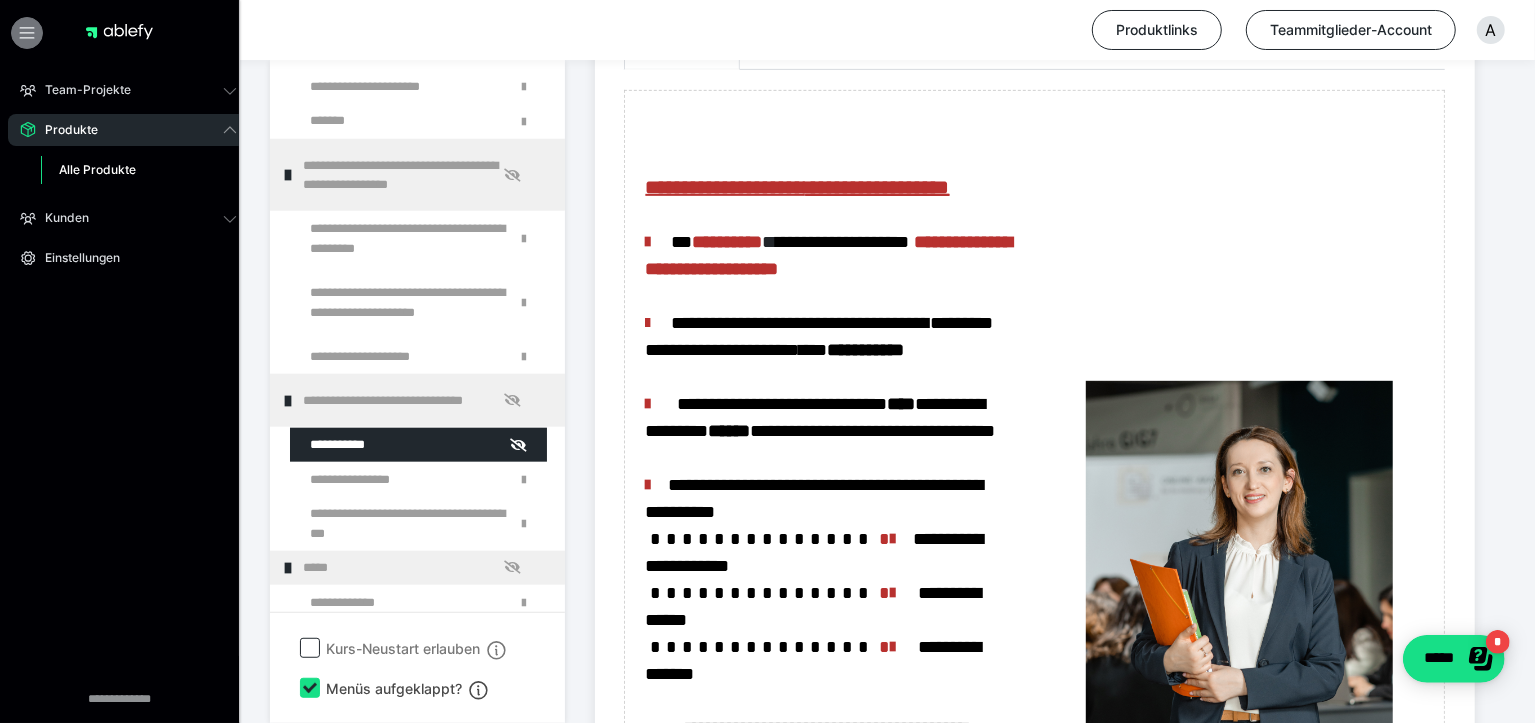 click at bounding box center (27, 33) 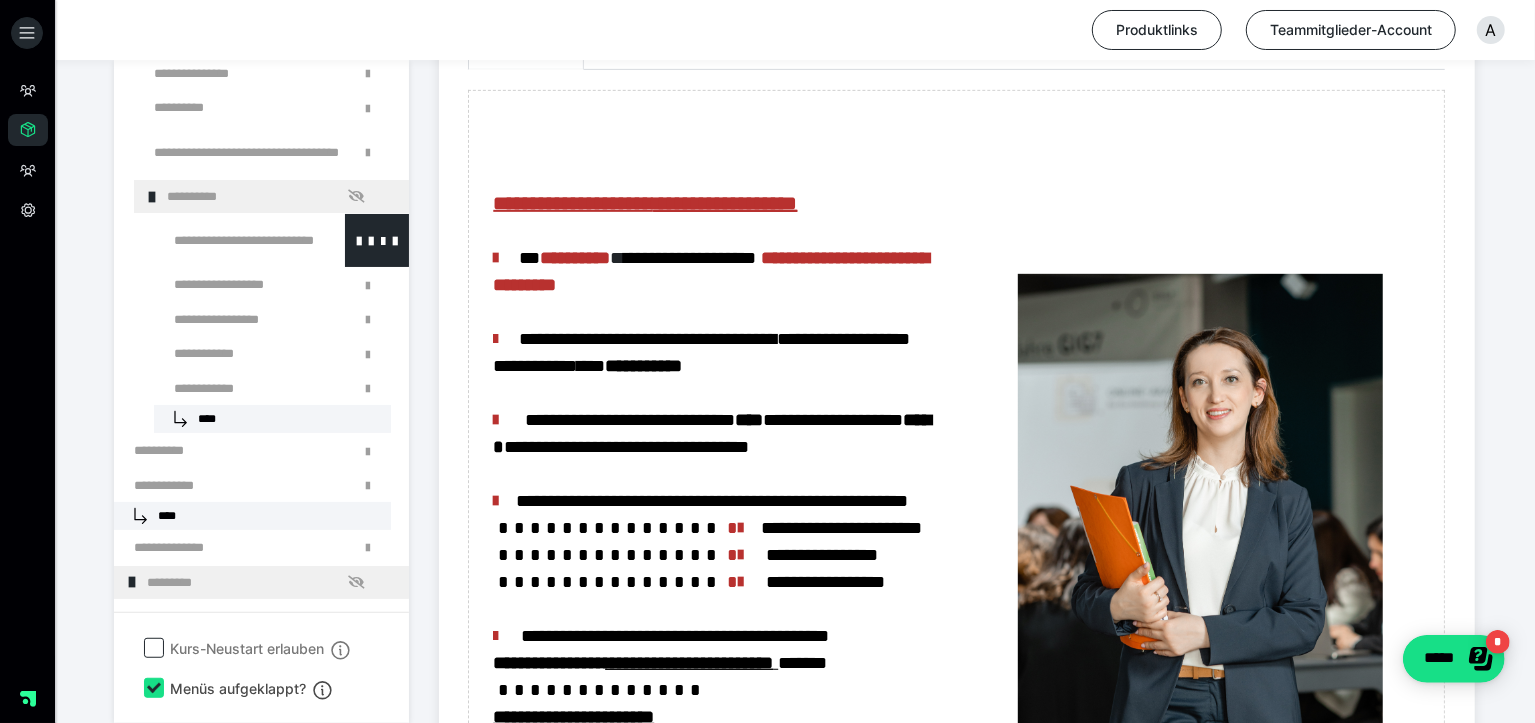 scroll, scrollTop: 0, scrollLeft: 0, axis: both 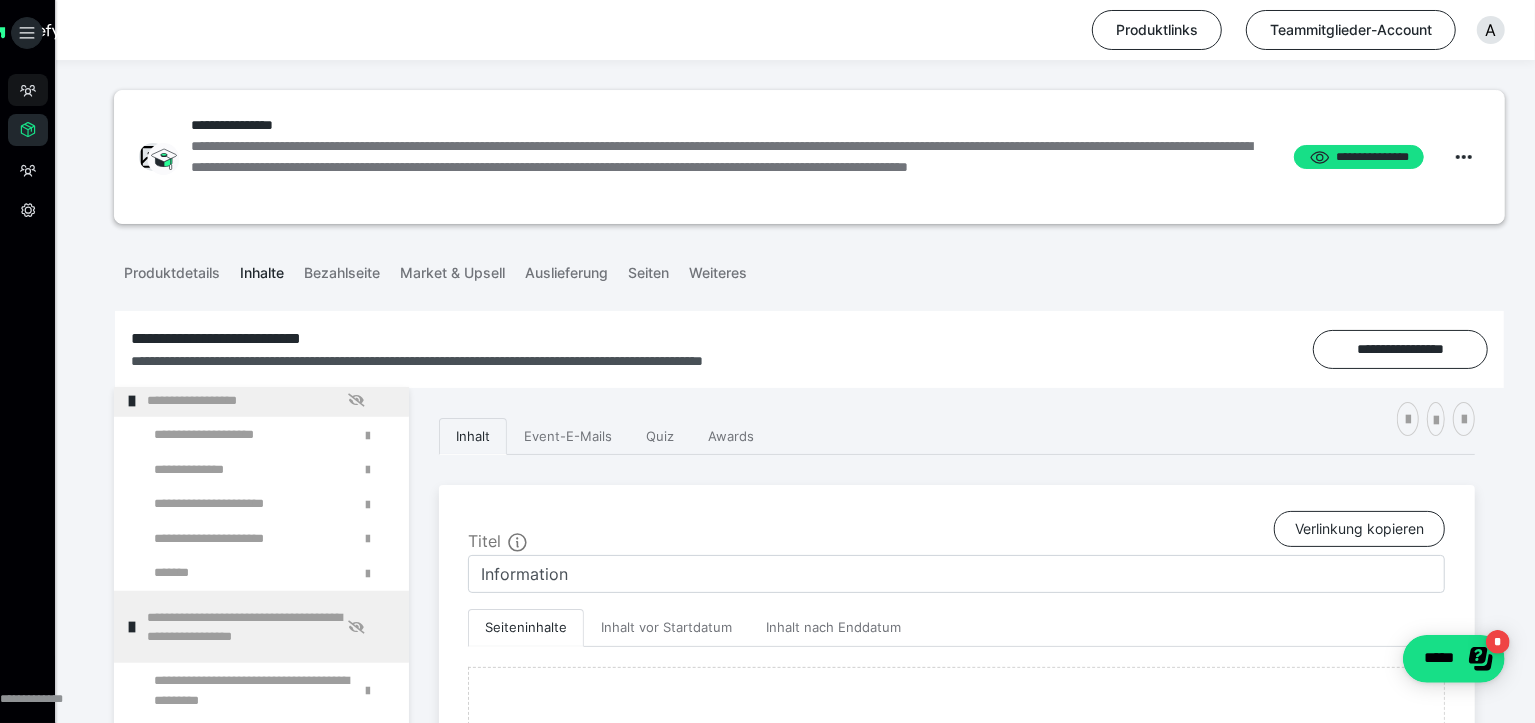 drag, startPoint x: 32, startPoint y: 38, endPoint x: 66, endPoint y: 101, distance: 71.5891 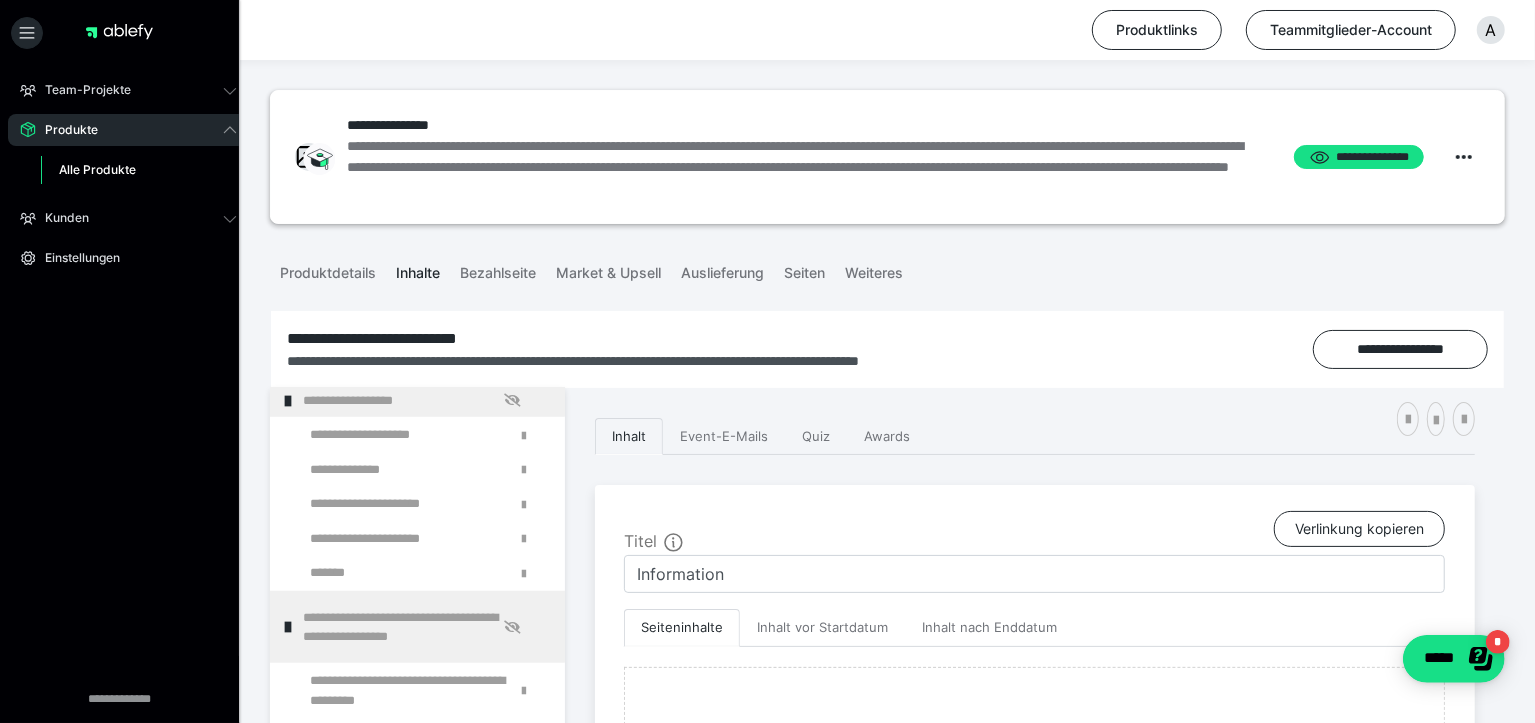 click on "Alle Produkte" at bounding box center (97, 169) 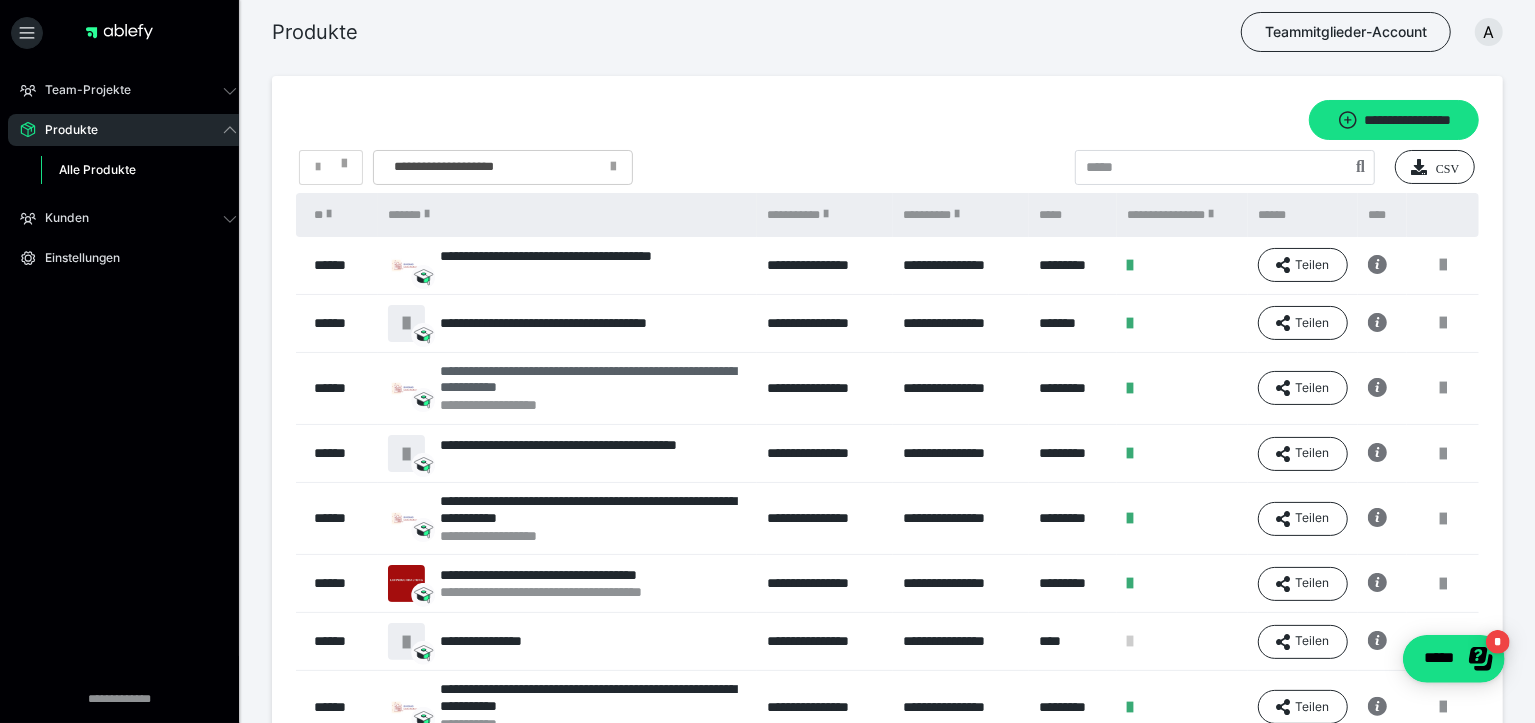 click on "**********" at bounding box center (593, 380) 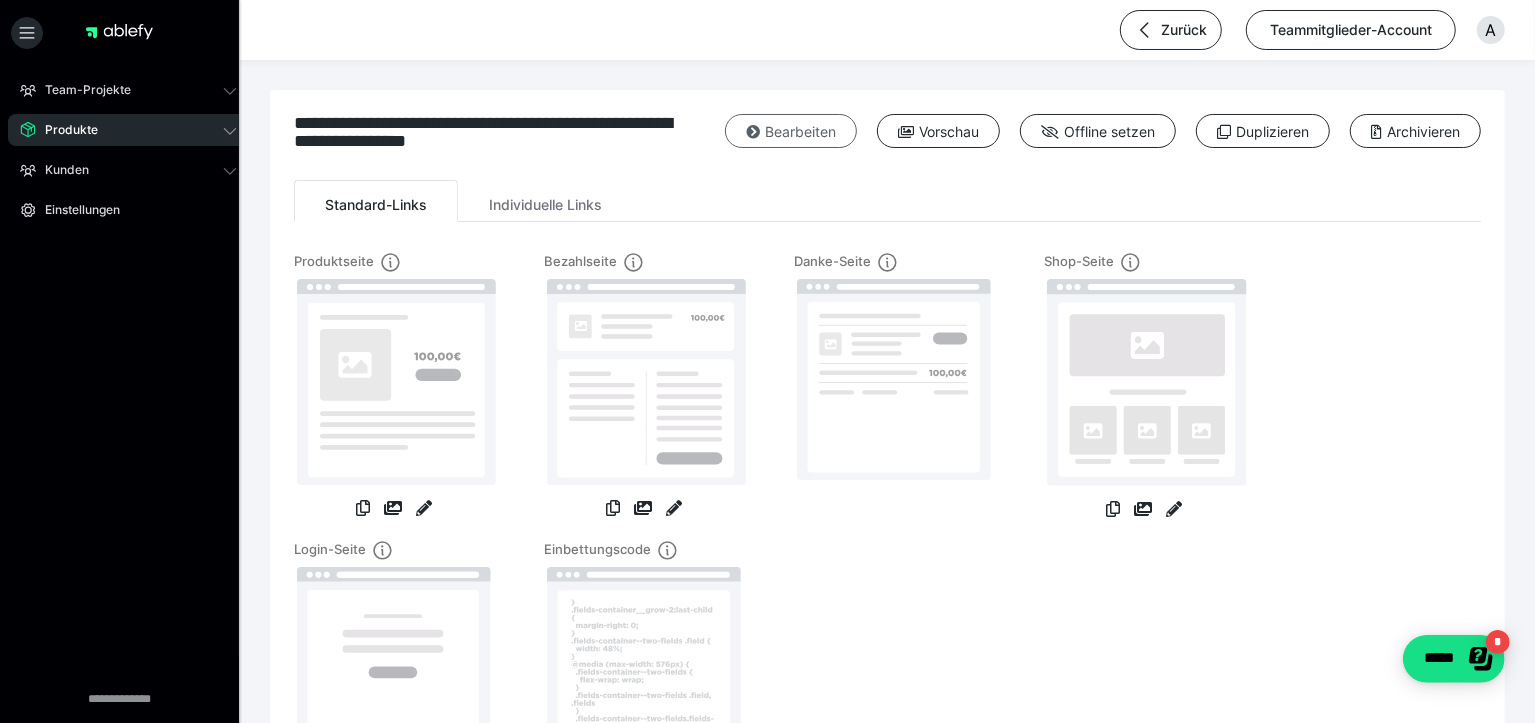 click on "Bearbeiten" at bounding box center [791, 131] 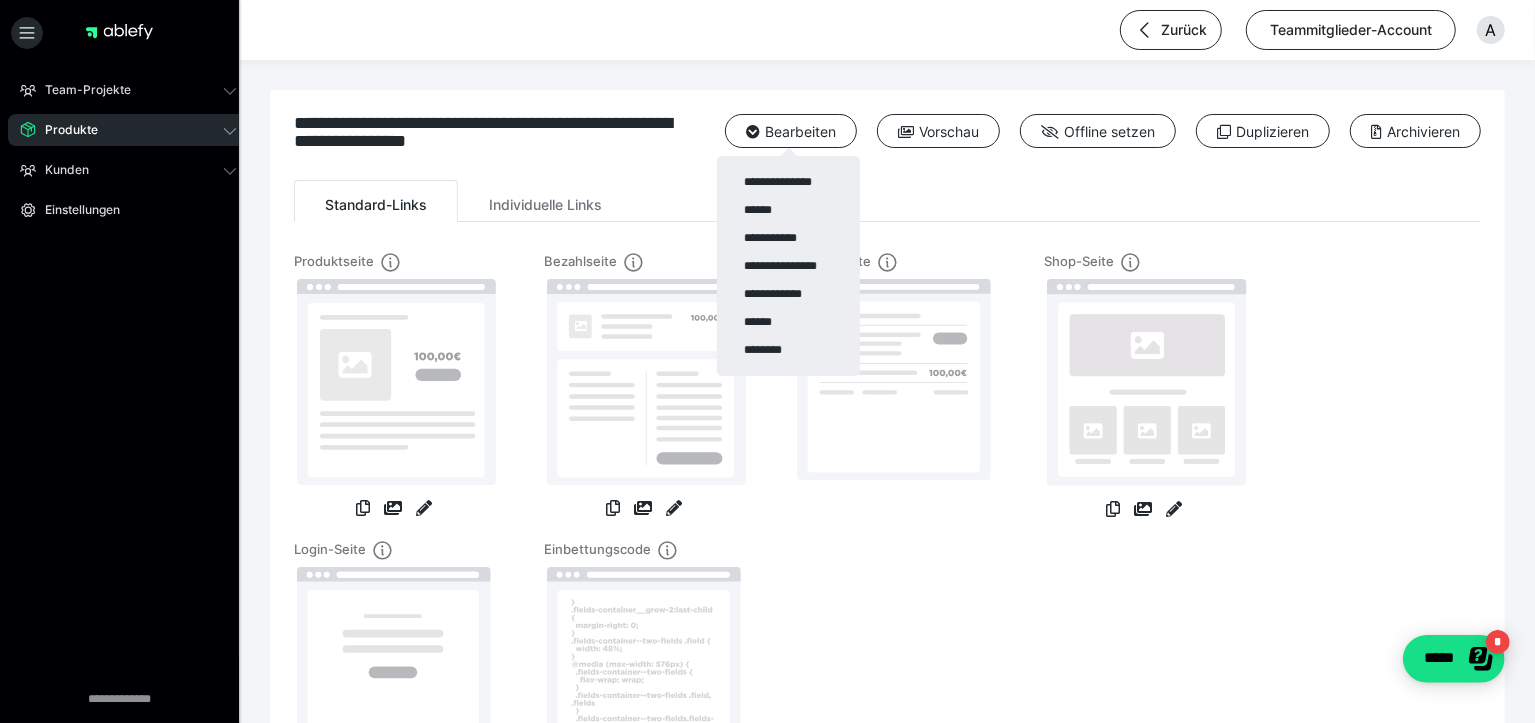 click on "******" at bounding box center [788, 210] 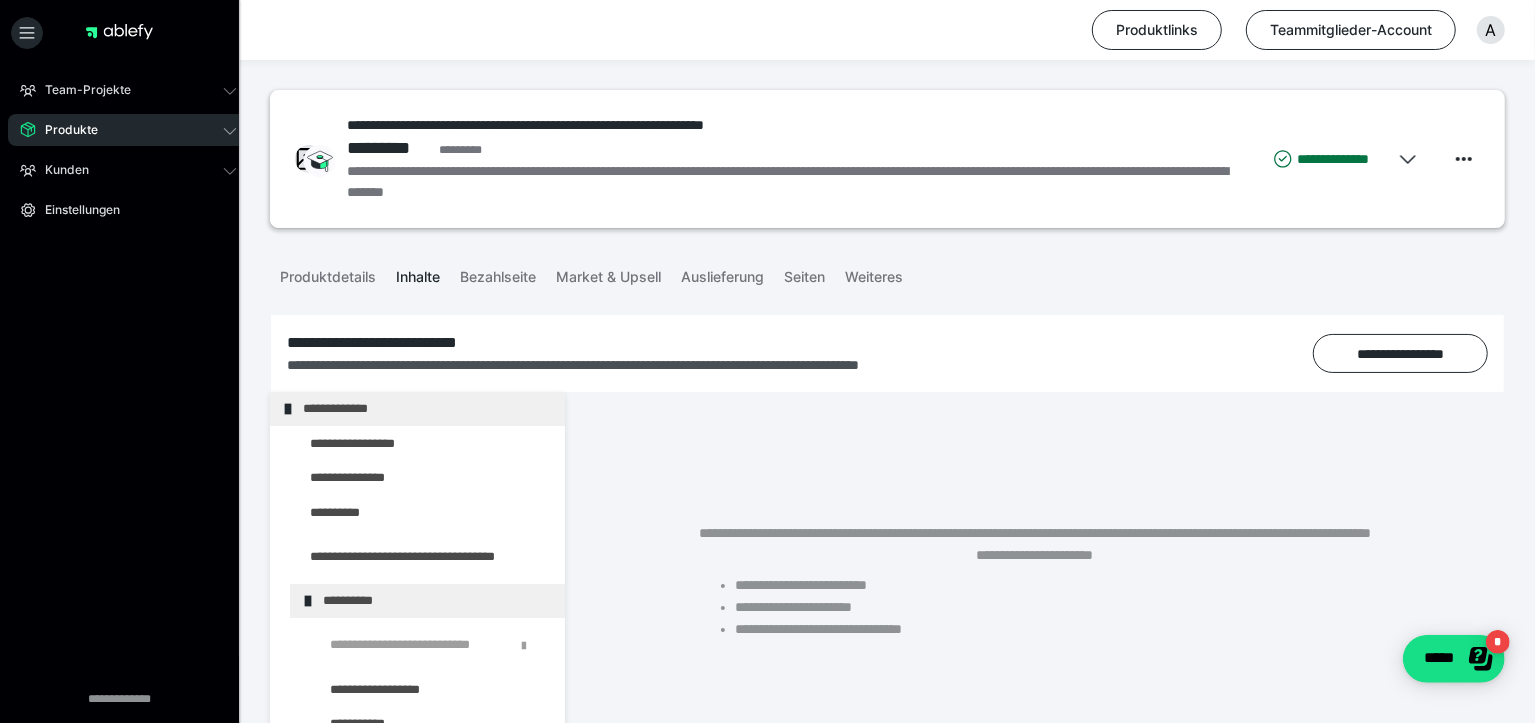 scroll, scrollTop: 331, scrollLeft: 0, axis: vertical 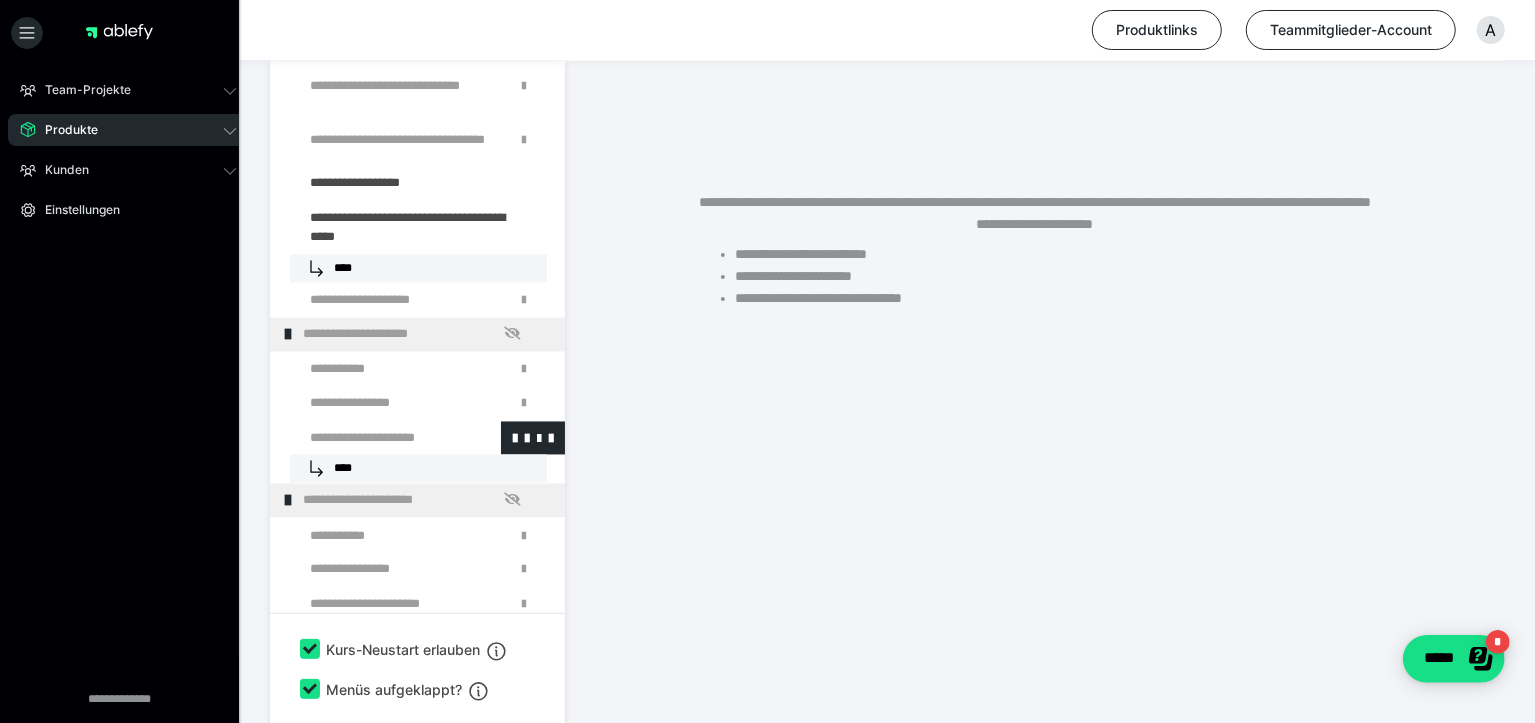 click at bounding box center (375, 438) 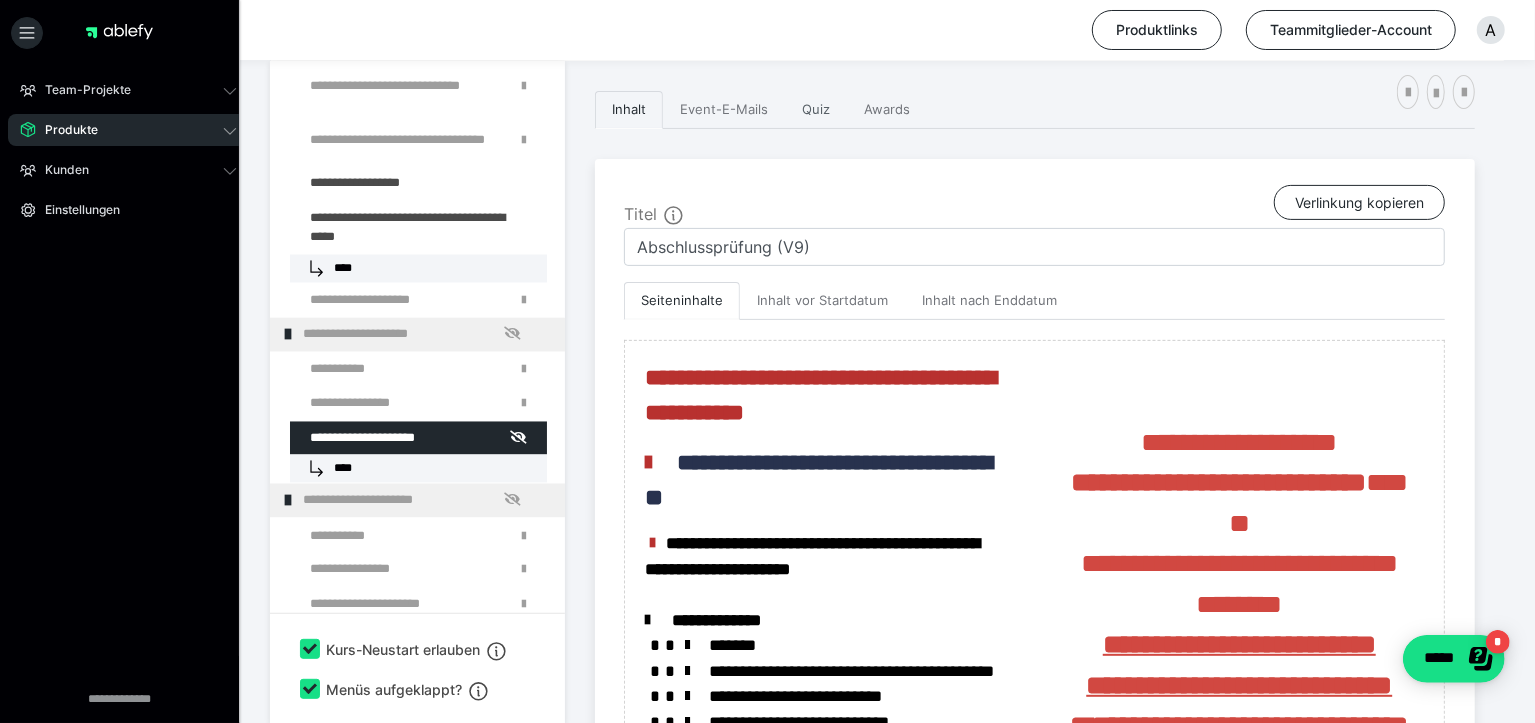 click on "Quiz" at bounding box center (816, 110) 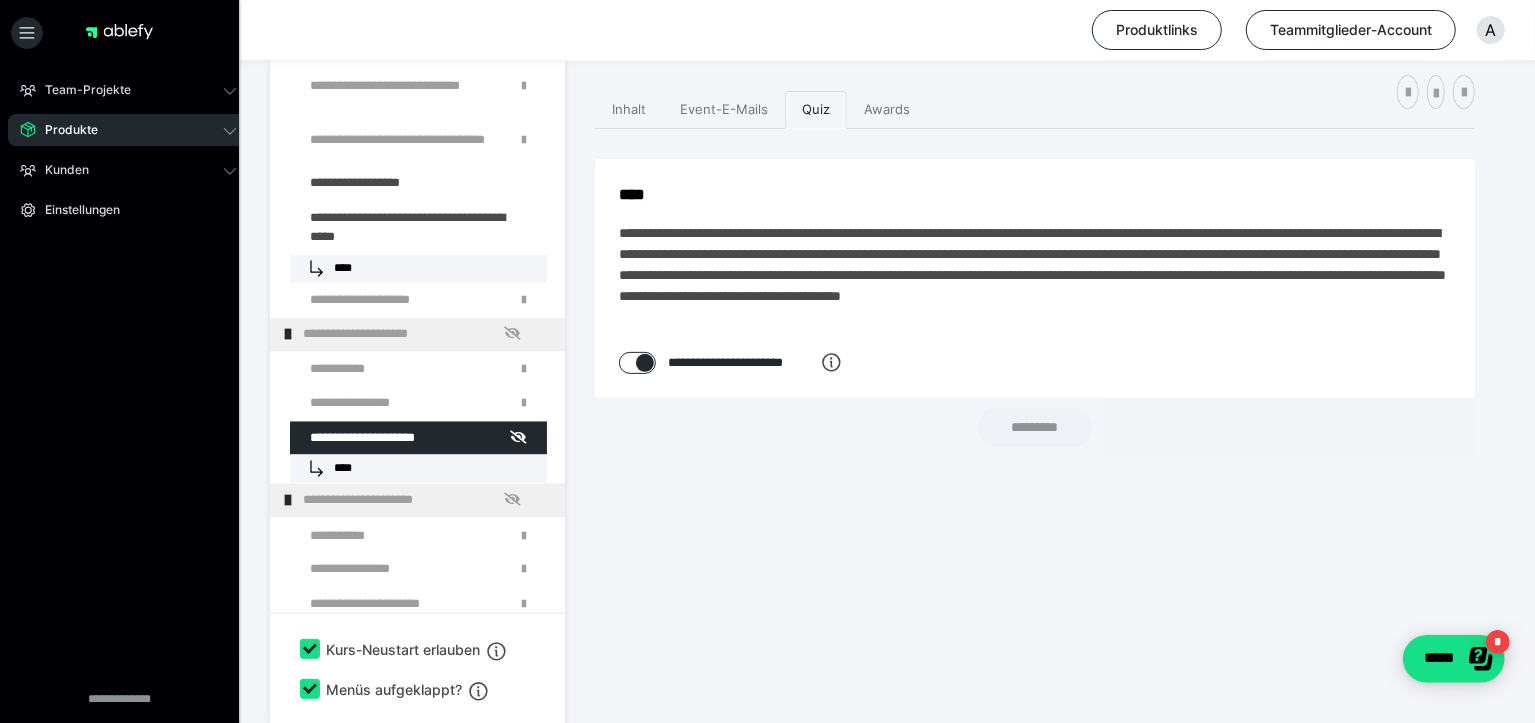 checkbox on "****" 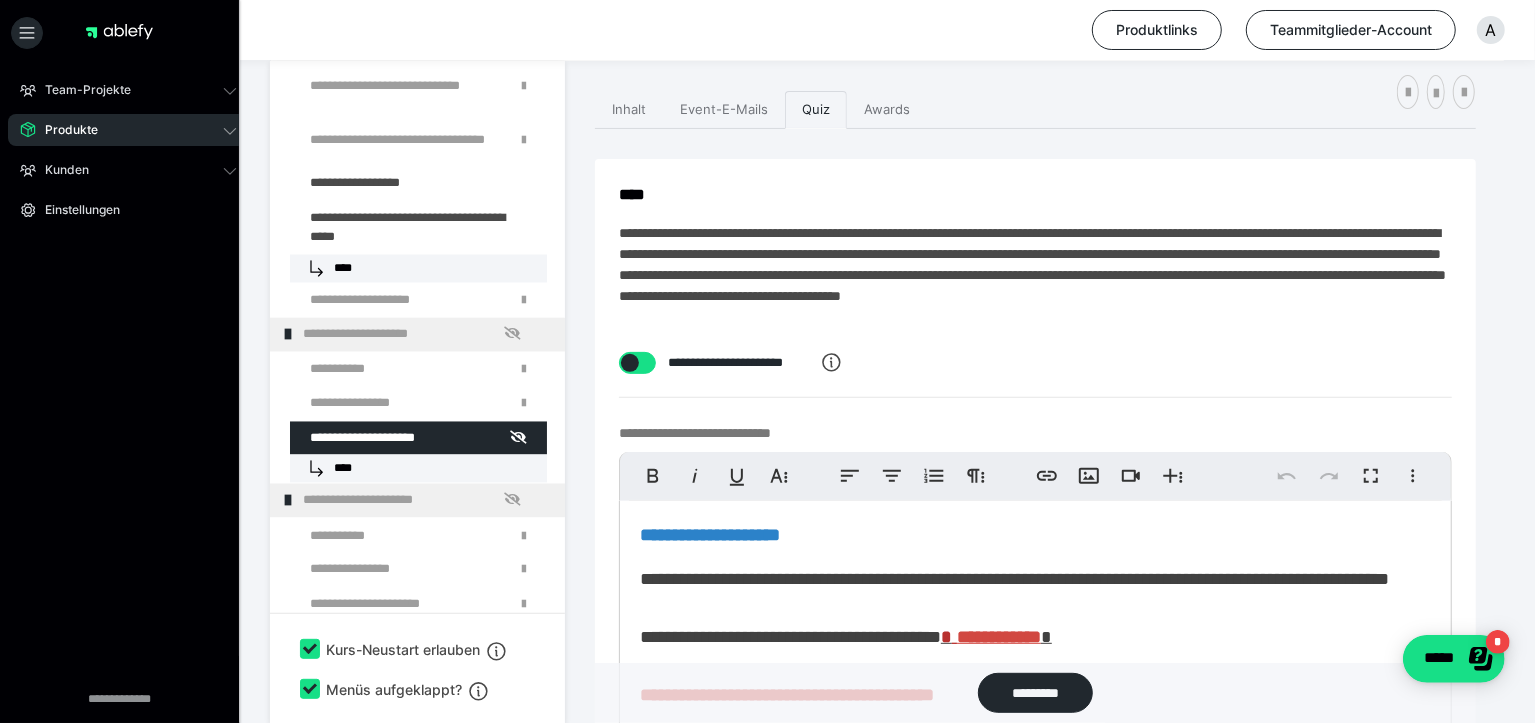 scroll, scrollTop: 47981, scrollLeft: 0, axis: vertical 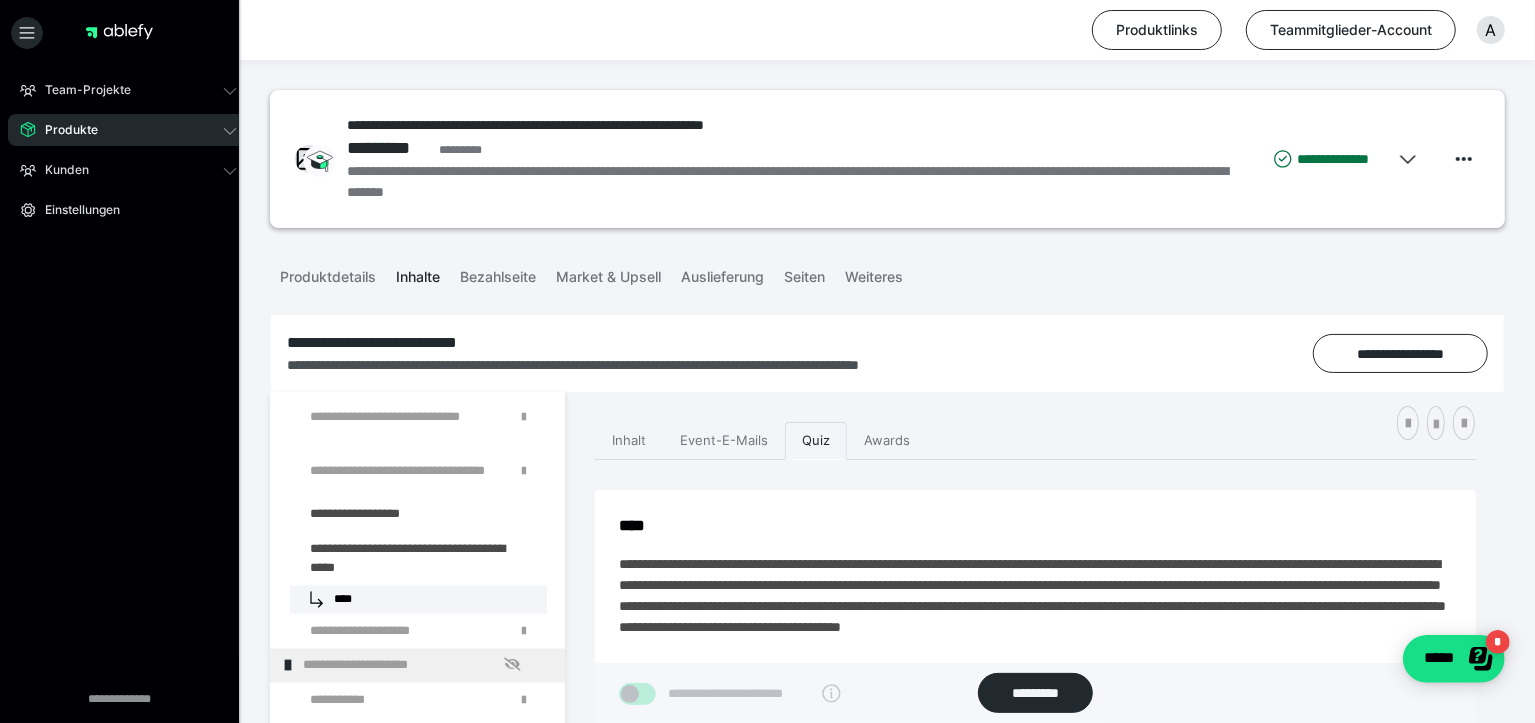 drag, startPoint x: 133, startPoint y: 122, endPoint x: 73, endPoint y: 167, distance: 75 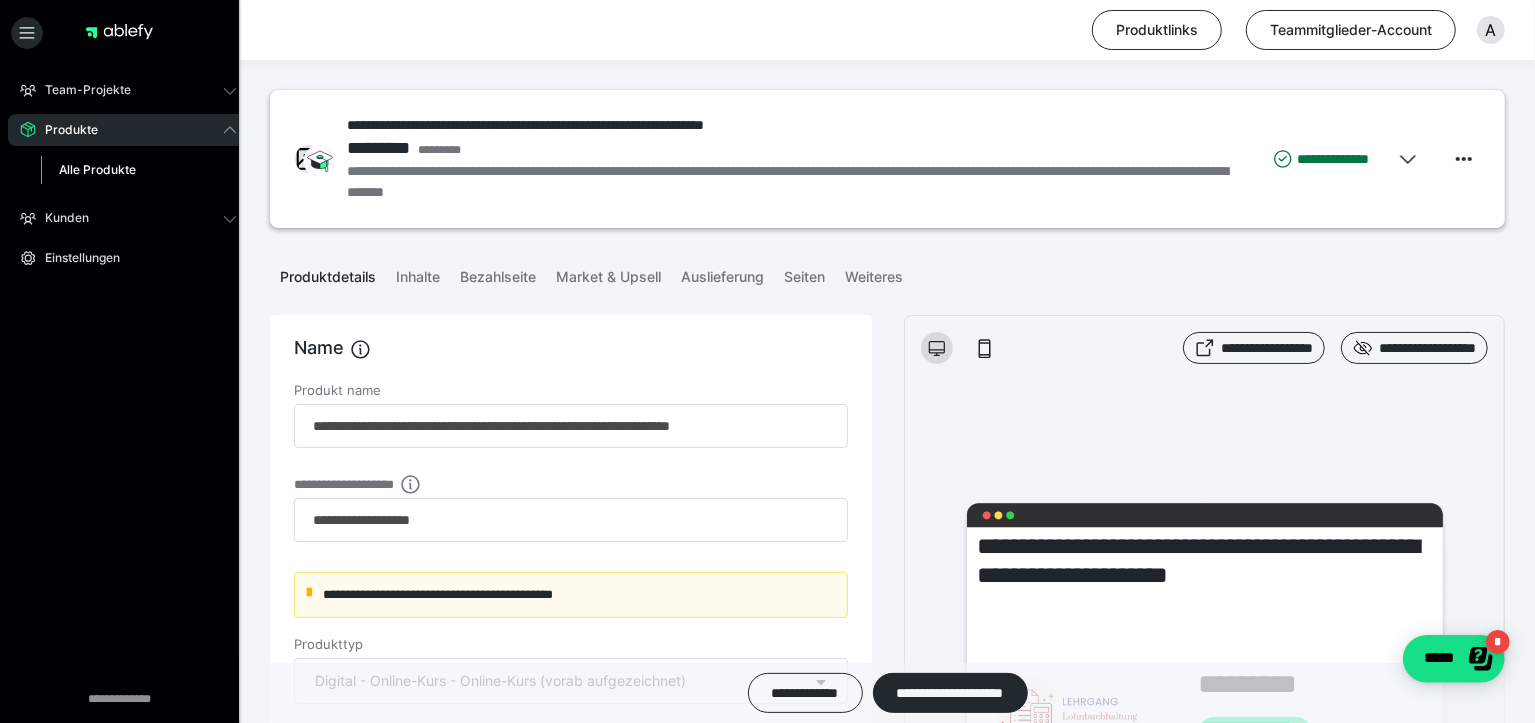click on "Alle Produkte" at bounding box center (97, 169) 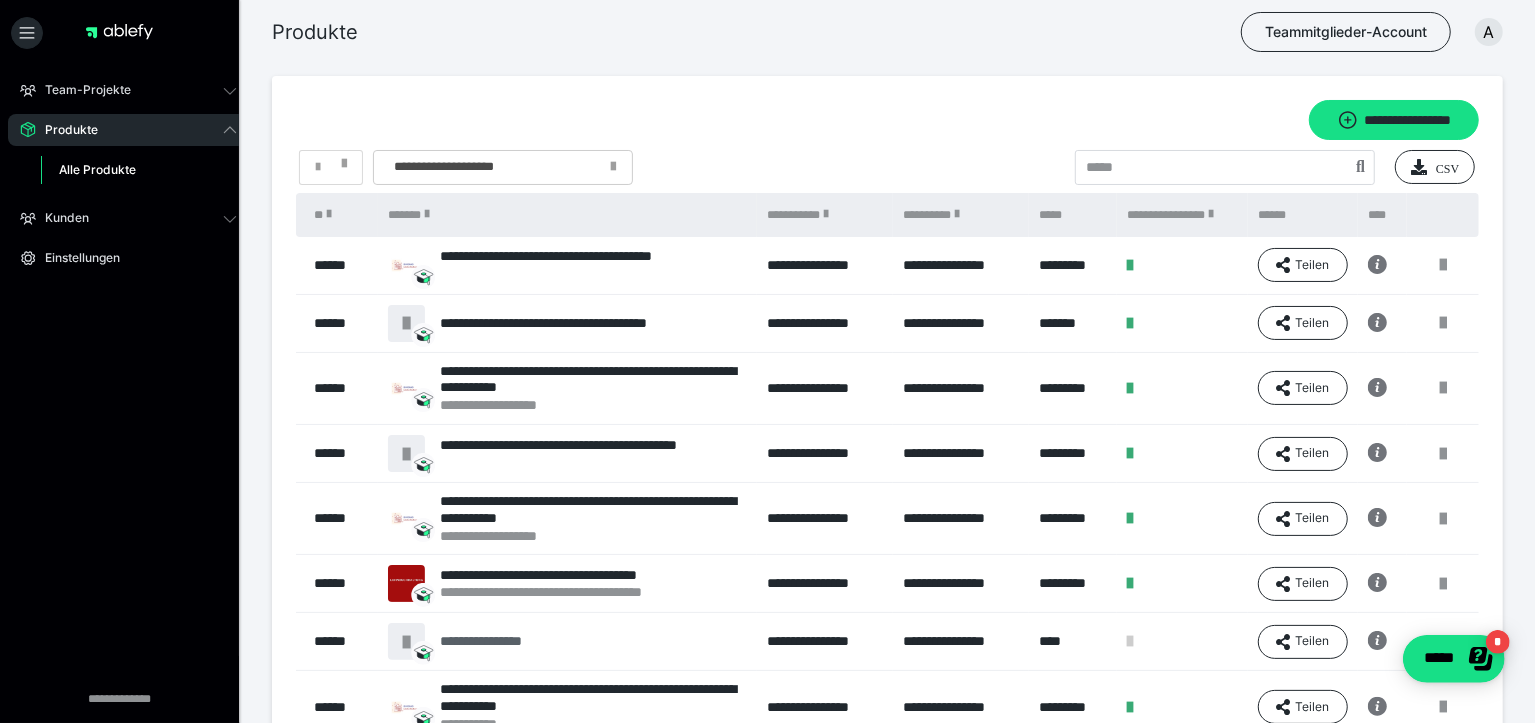 click on "**********" at bounding box center (475, 641) 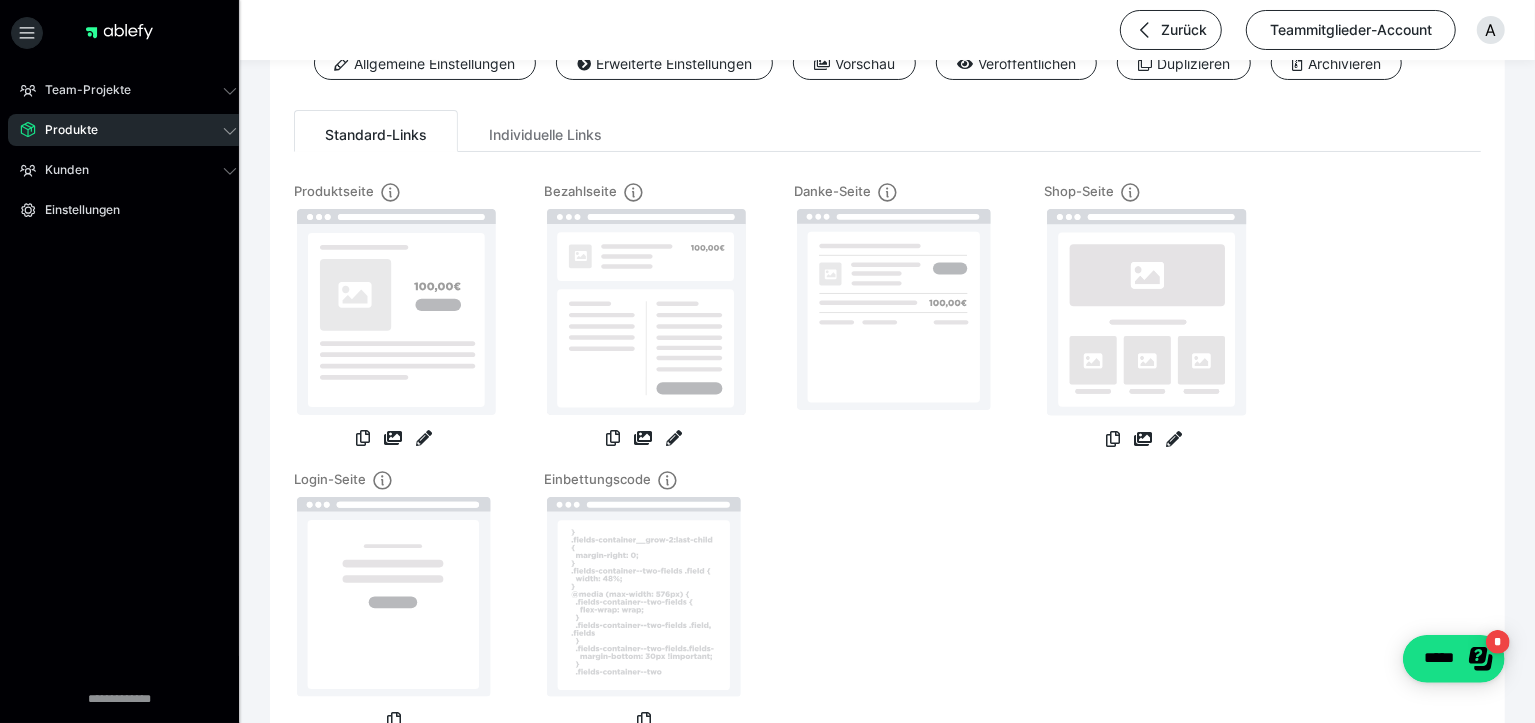 scroll, scrollTop: 0, scrollLeft: 0, axis: both 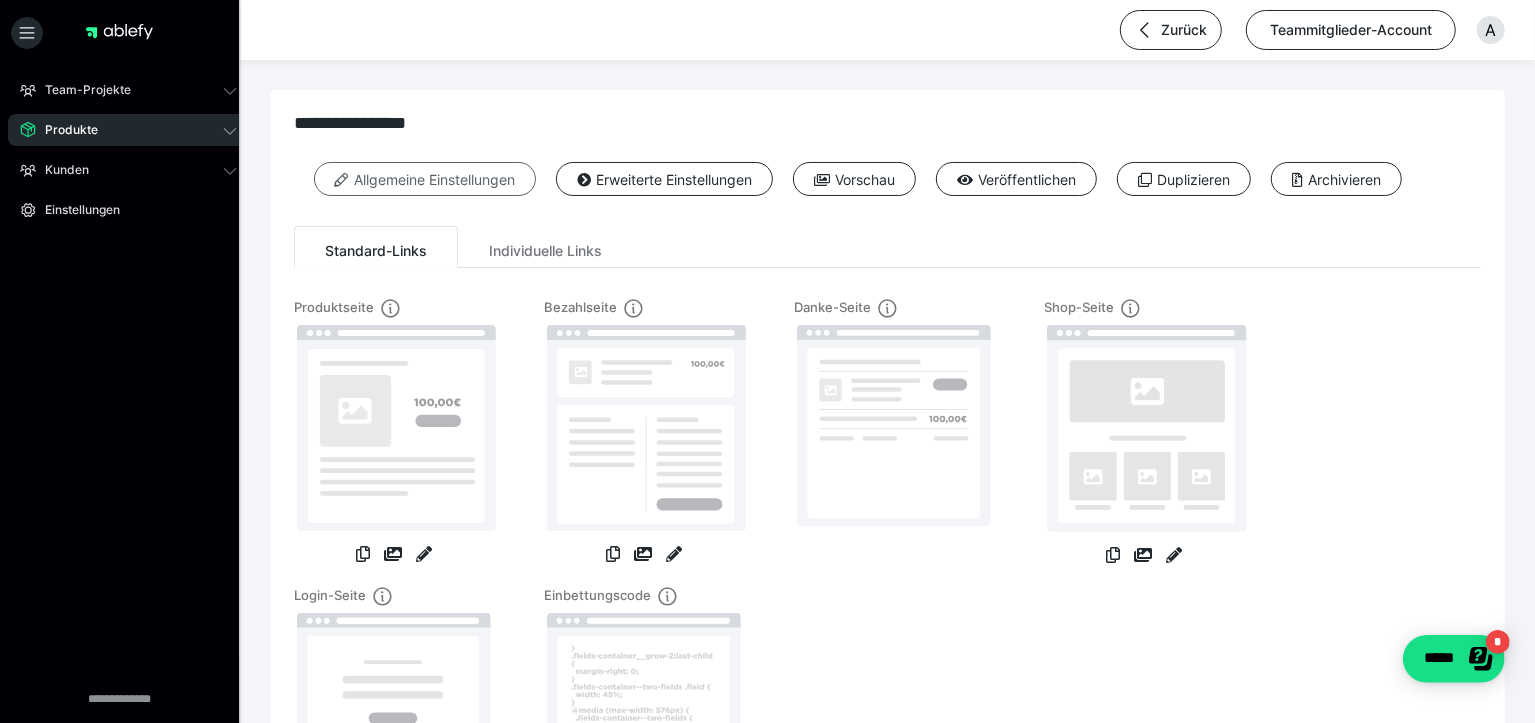 click on "Allgemeine Einstellungen" at bounding box center (425, 179) 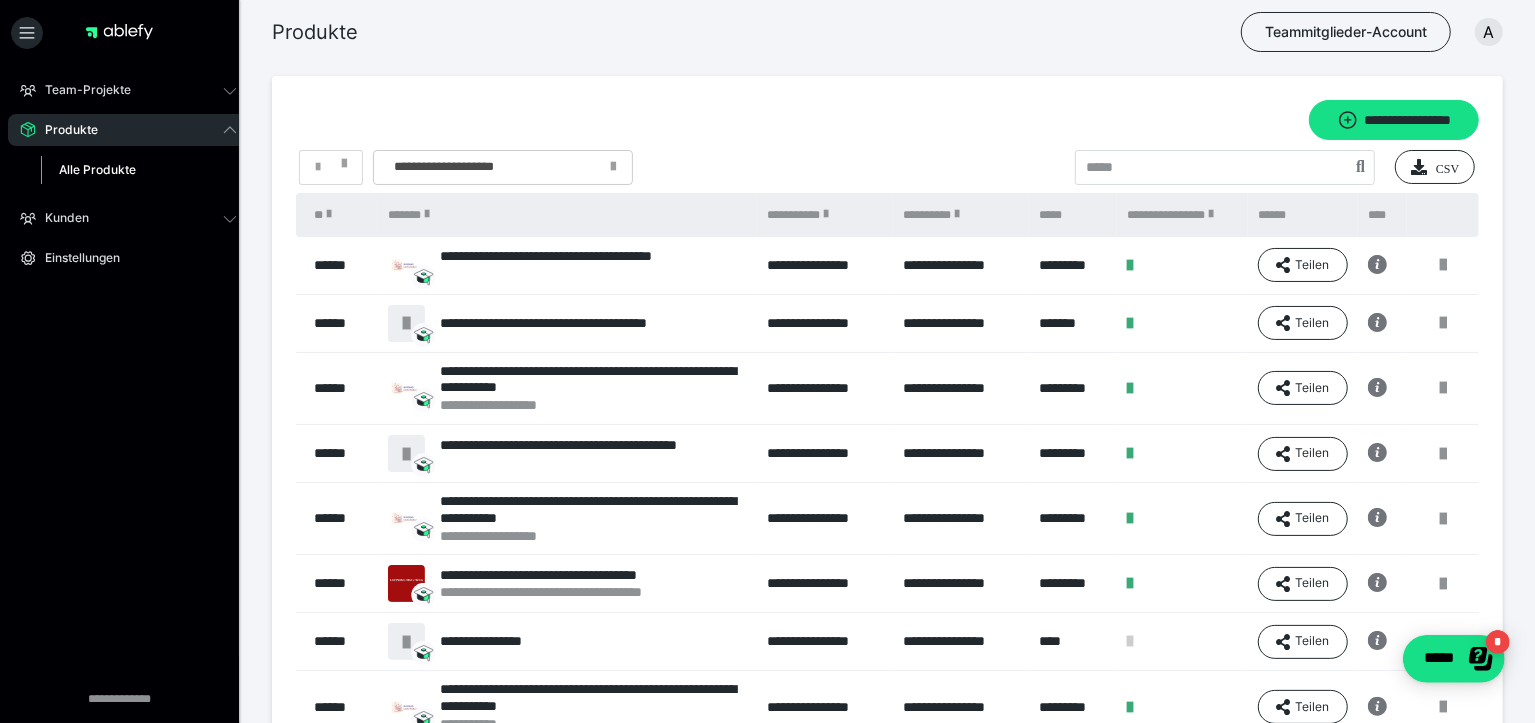 click on "**********" at bounding box center (475, 641) 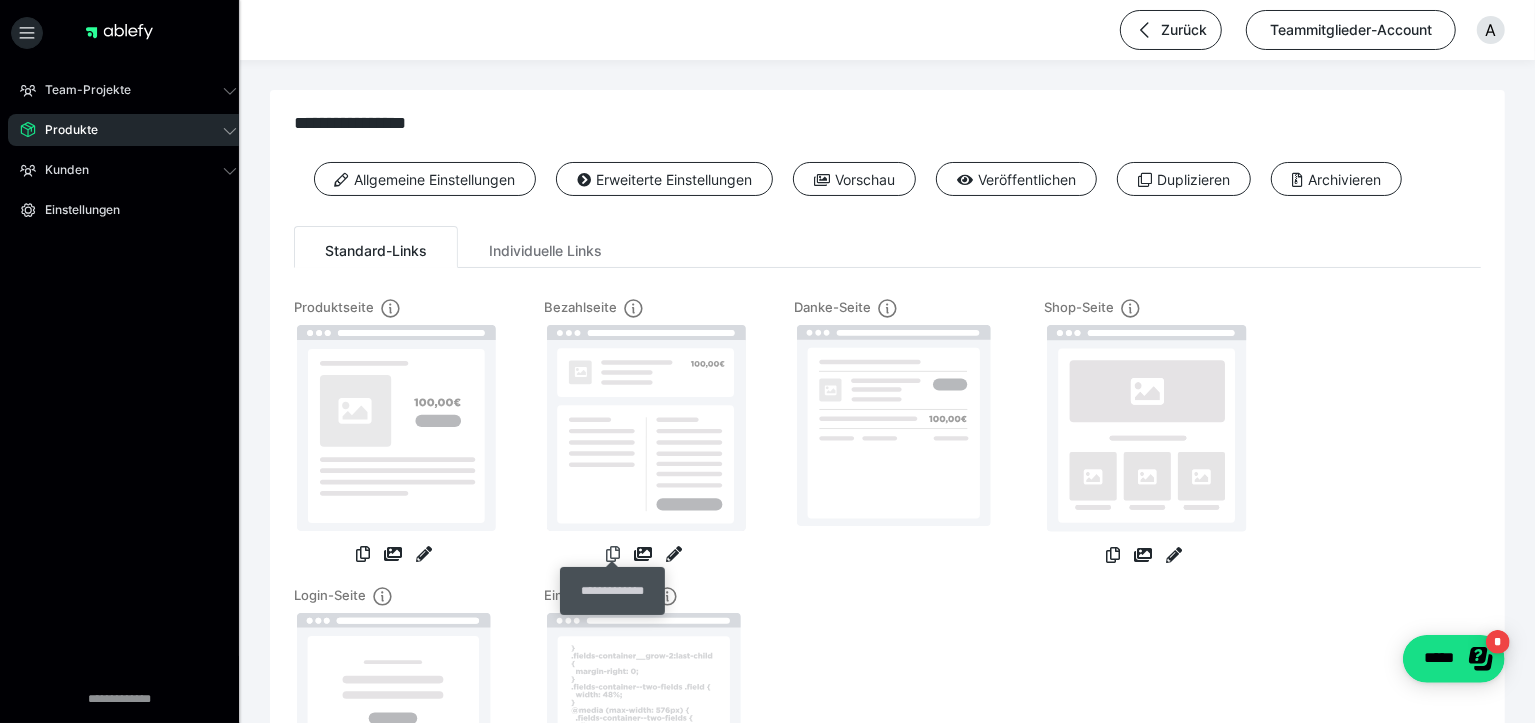 click at bounding box center [613, 554] 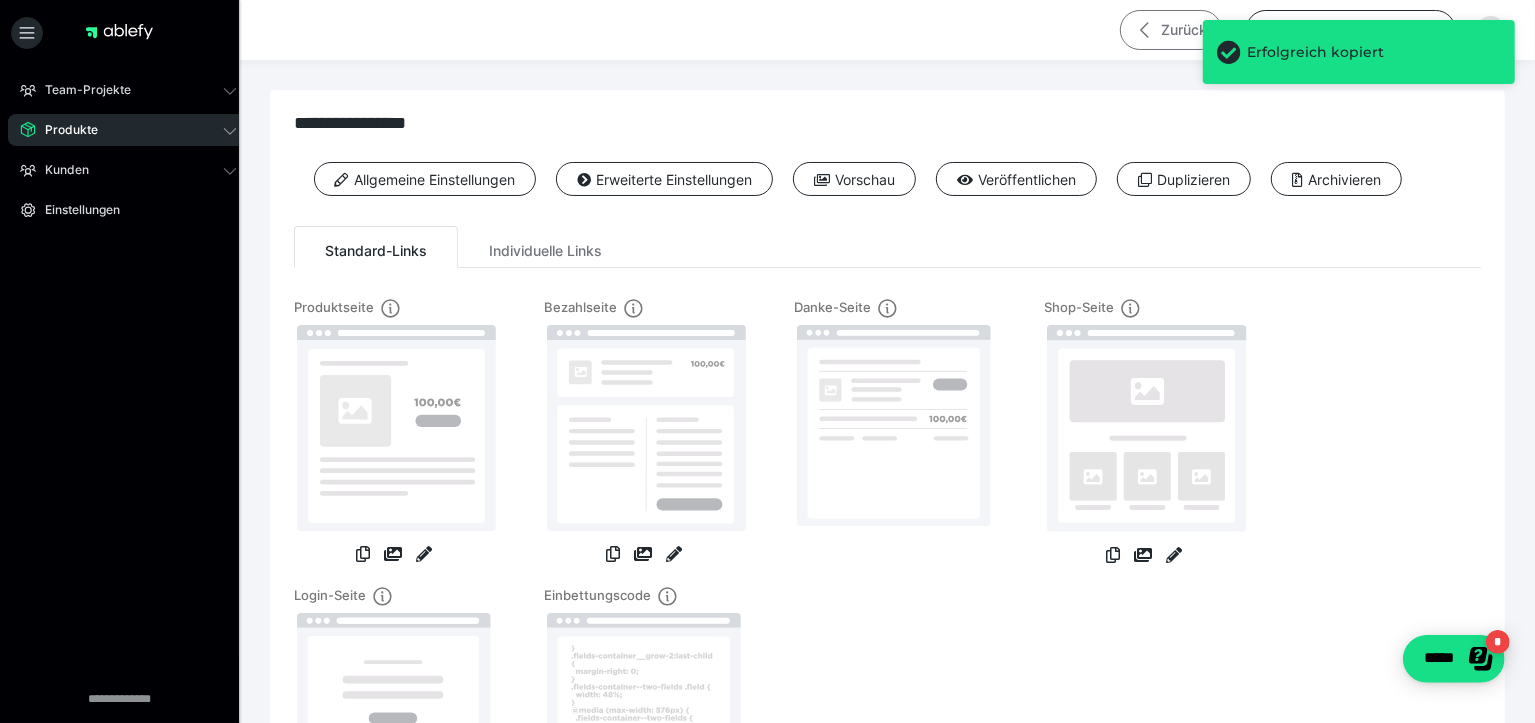 click on "Zurück" at bounding box center (1171, 30) 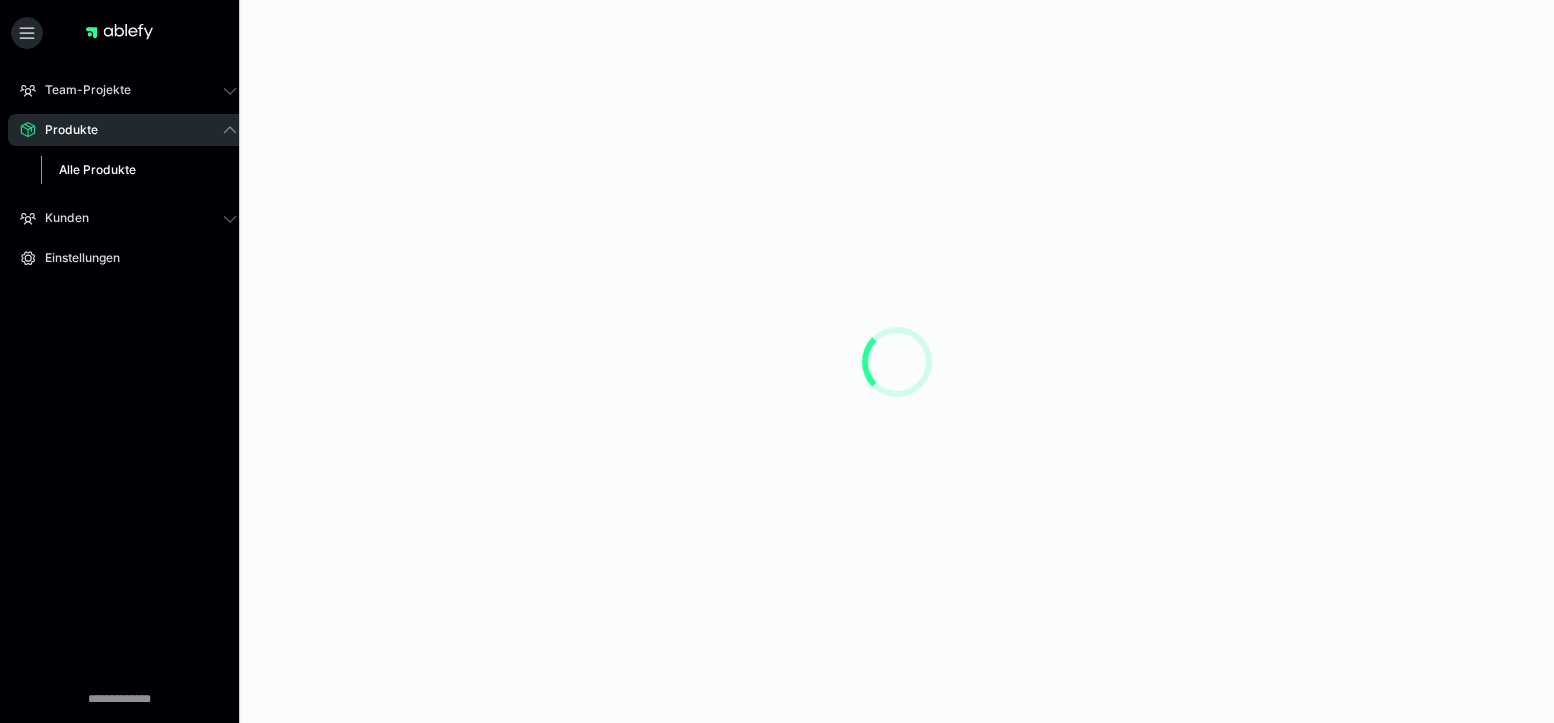 scroll, scrollTop: 0, scrollLeft: 0, axis: both 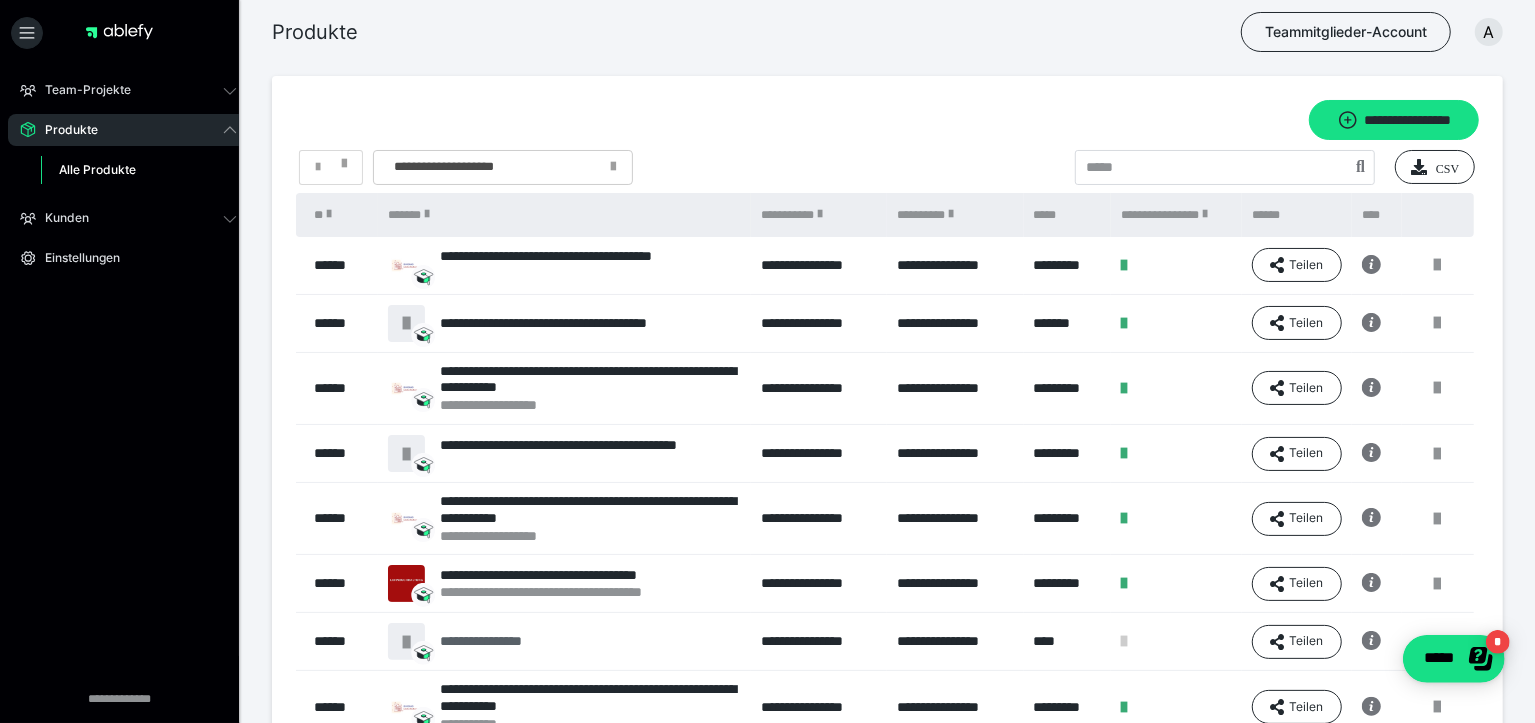 click on "**********" at bounding box center (501, 641) 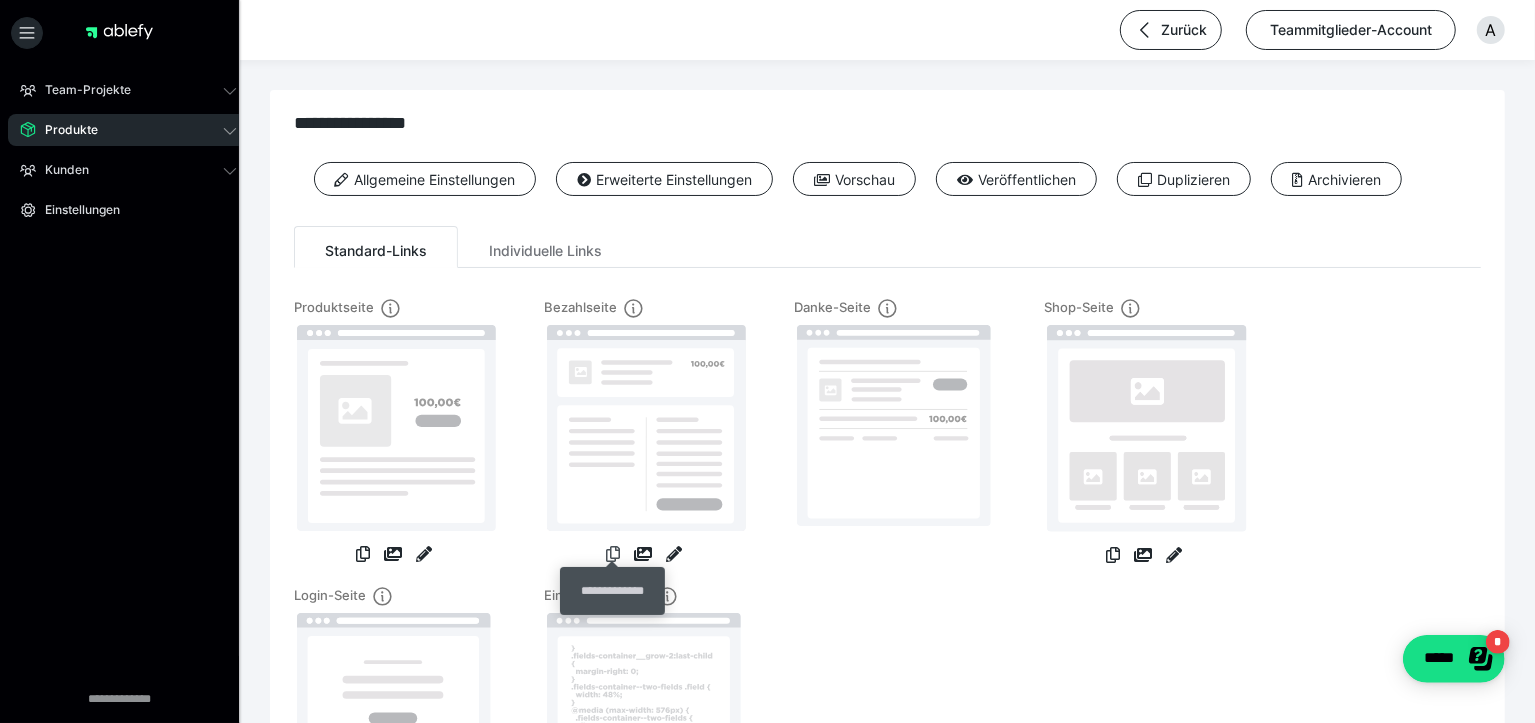 click at bounding box center (613, 554) 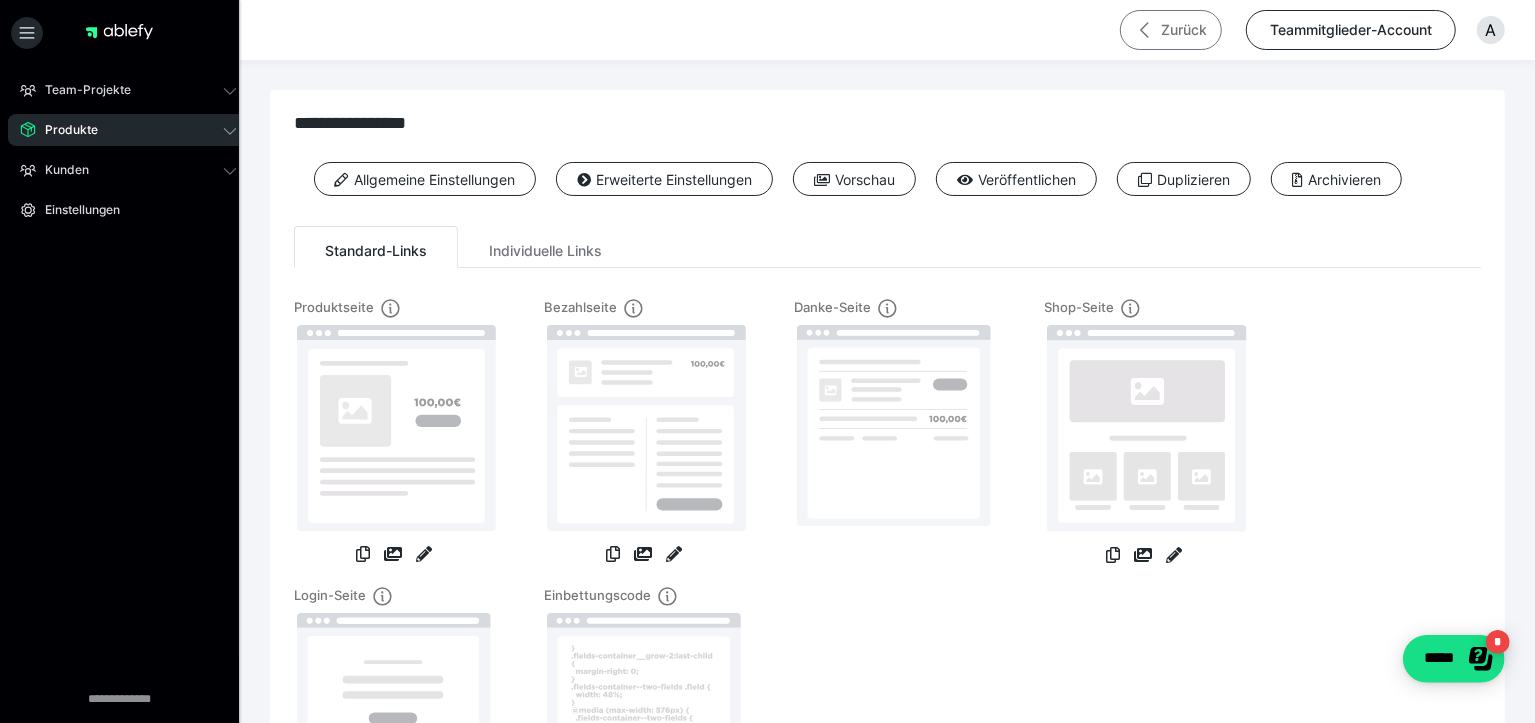 click on "Zurück" at bounding box center (1171, 30) 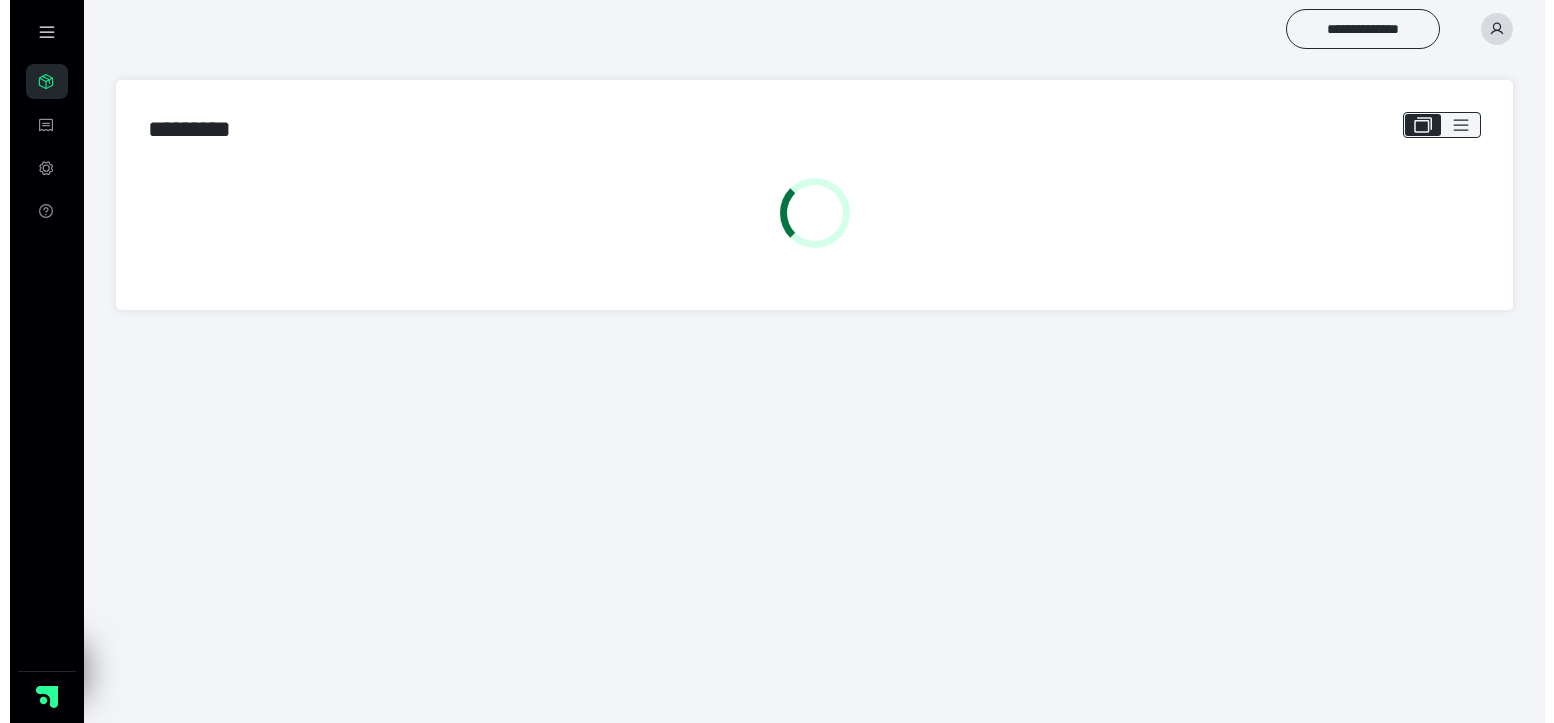 scroll, scrollTop: 0, scrollLeft: 0, axis: both 